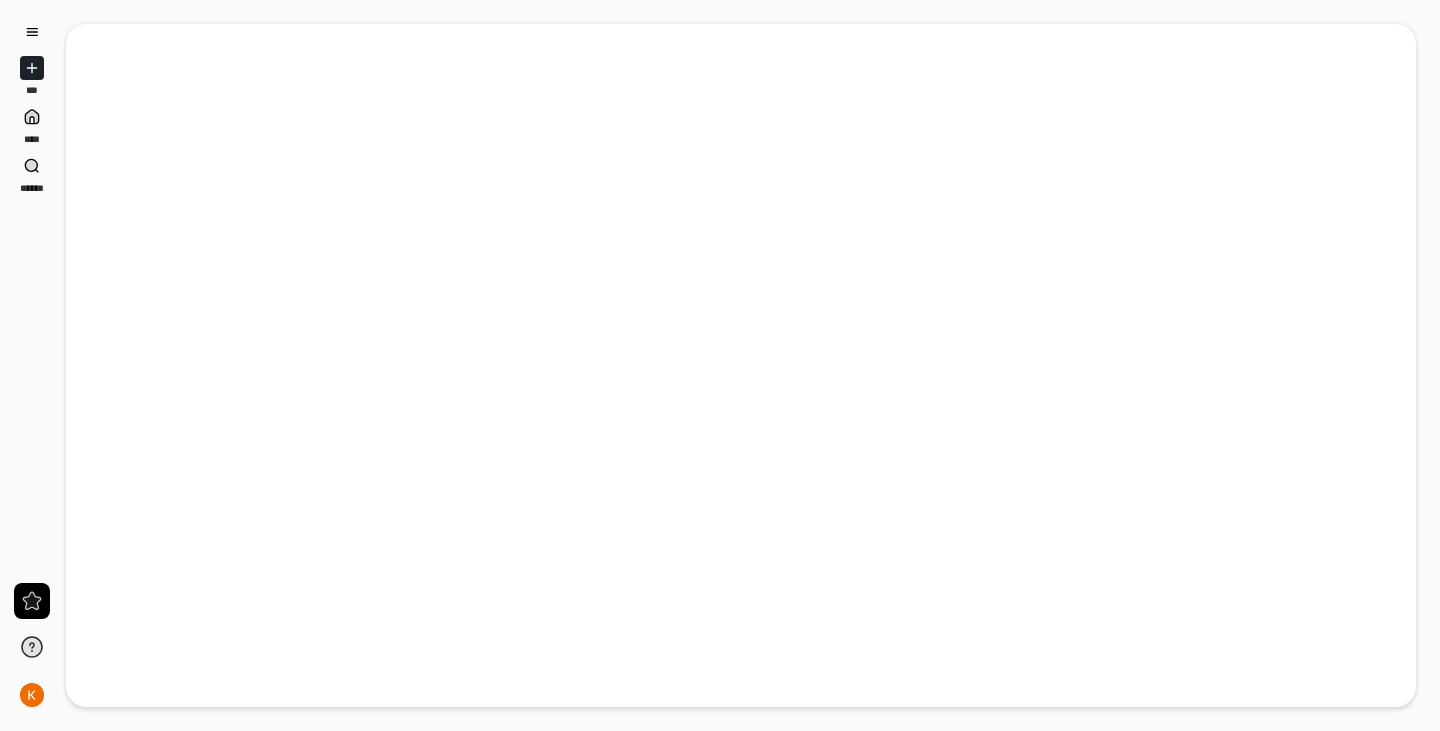 scroll, scrollTop: 0, scrollLeft: 0, axis: both 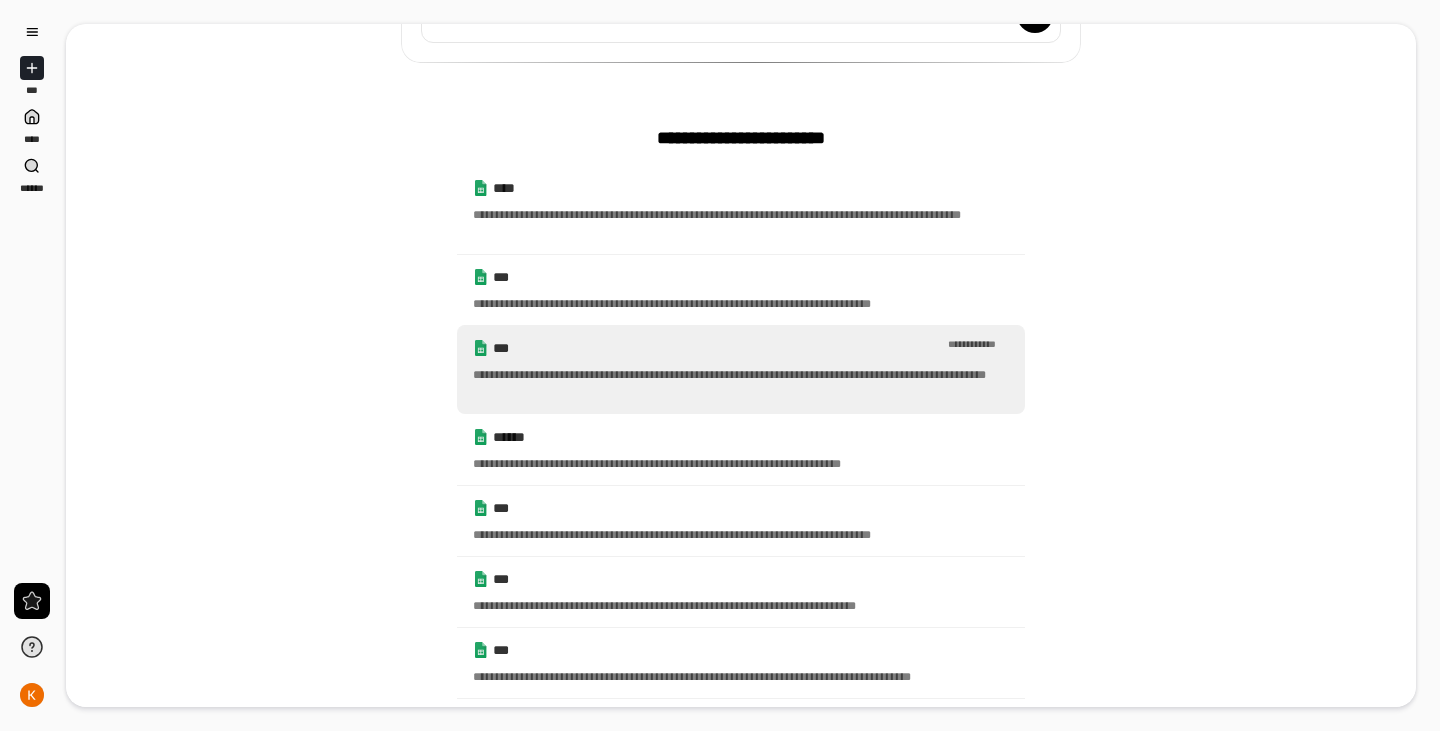 click on "**********" at bounding box center (741, 369) 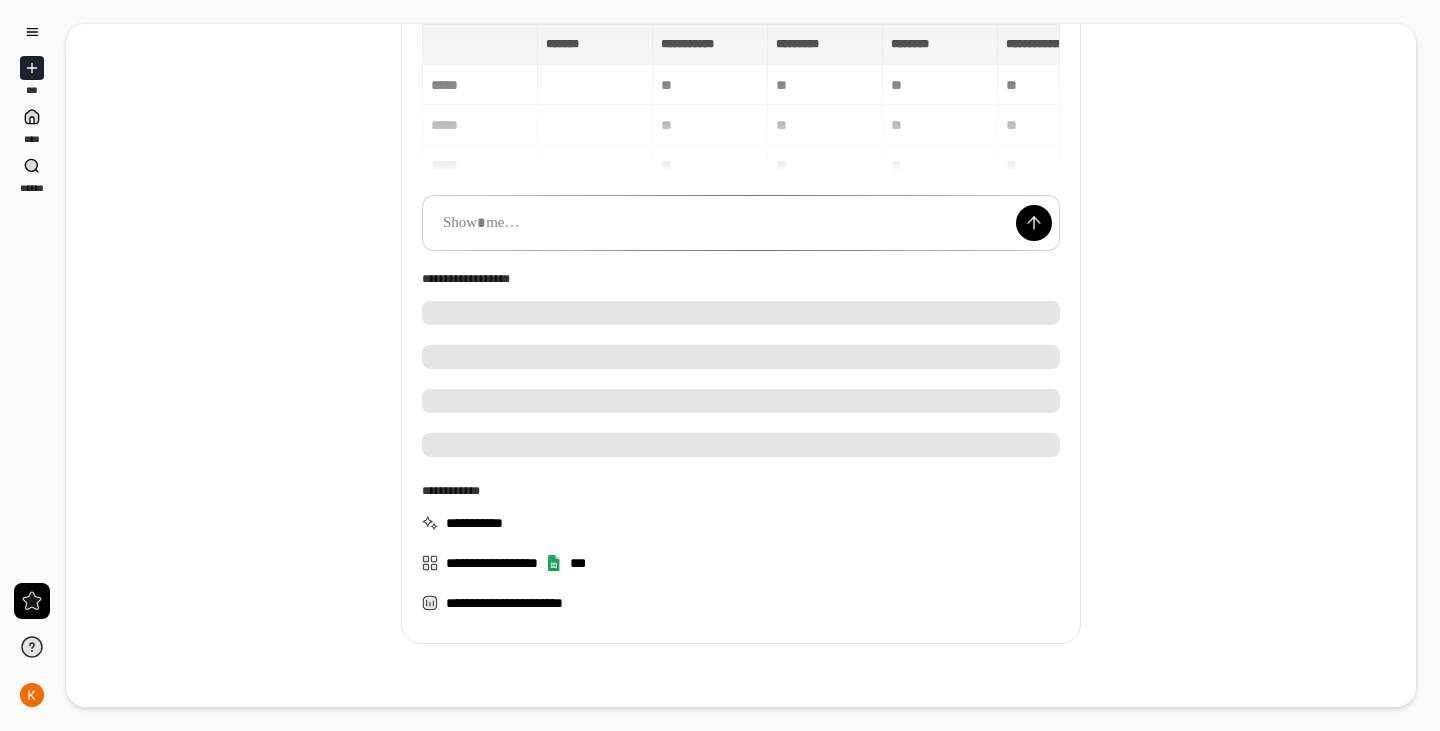 scroll, scrollTop: 151, scrollLeft: 0, axis: vertical 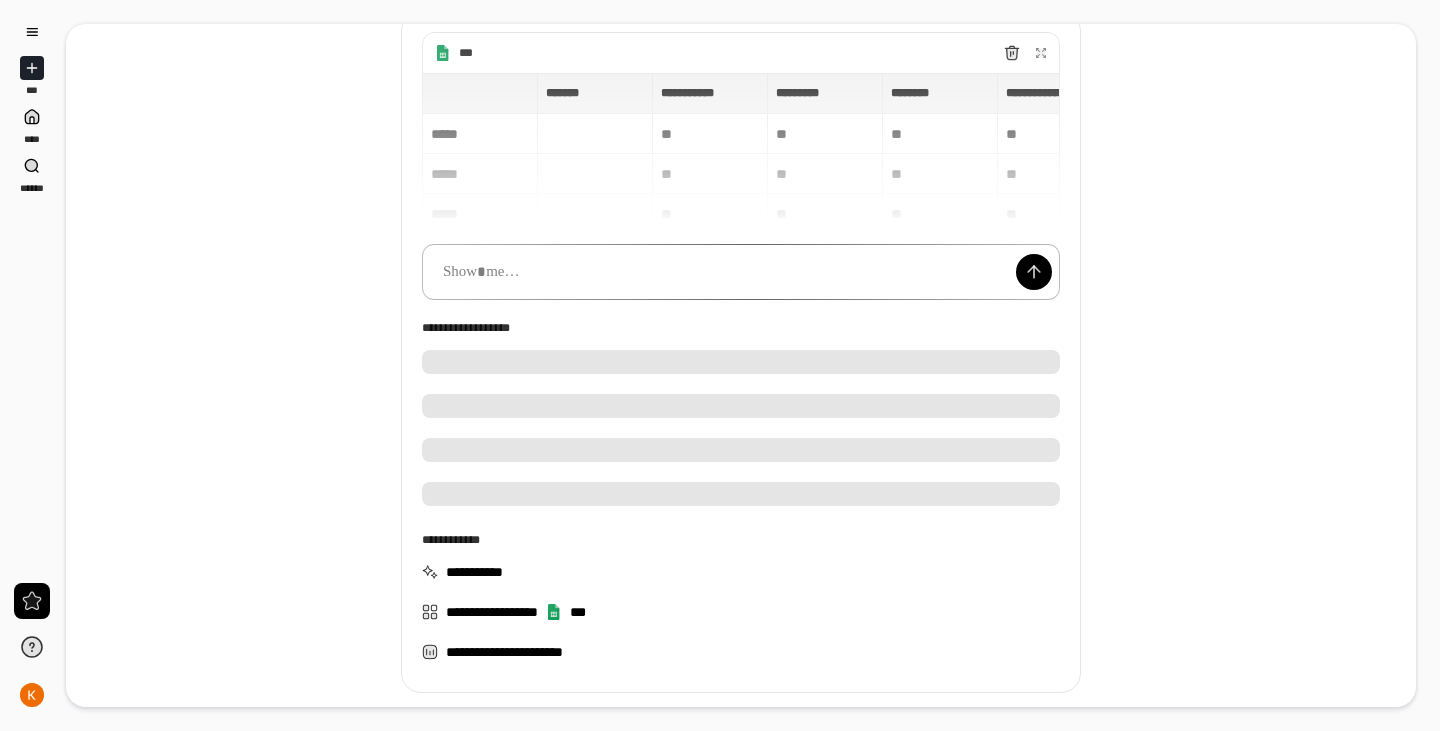 click at bounding box center [741, 272] 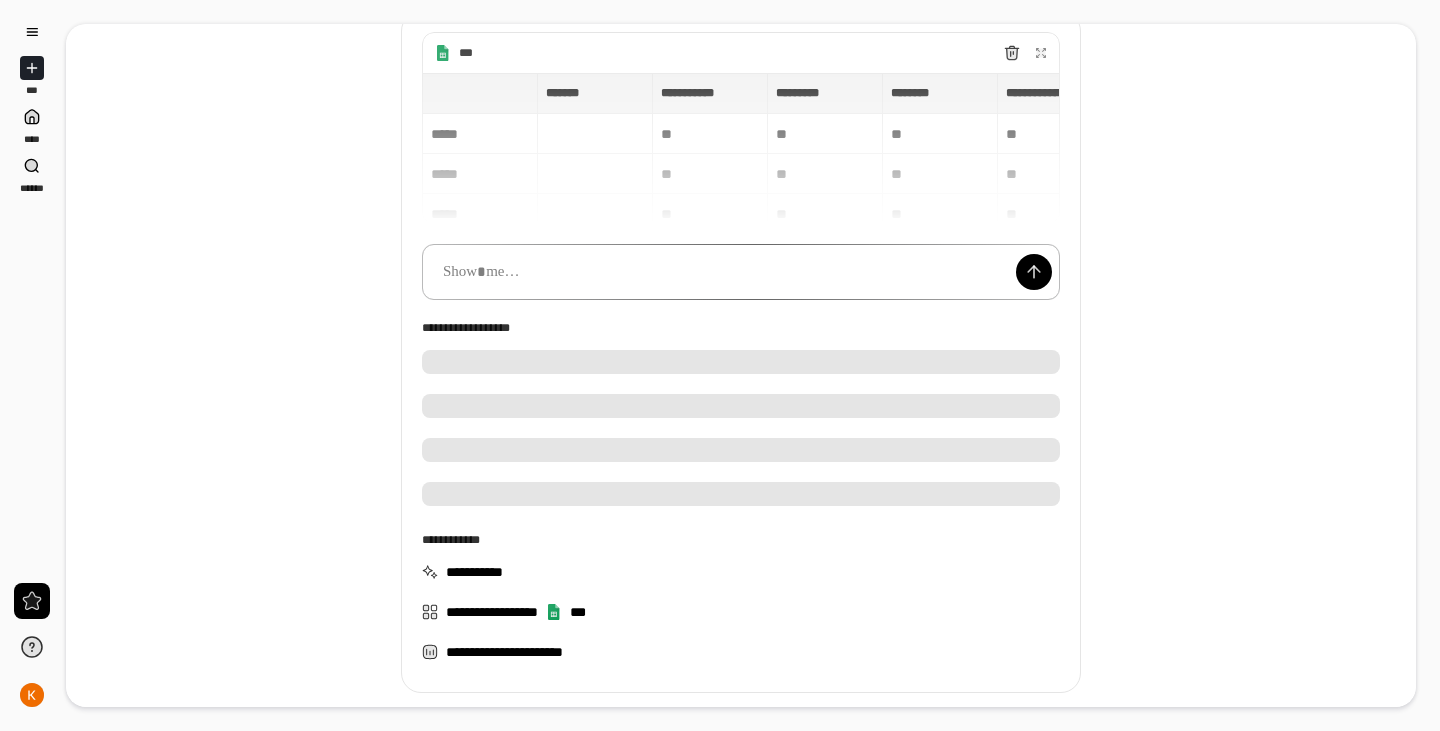 type 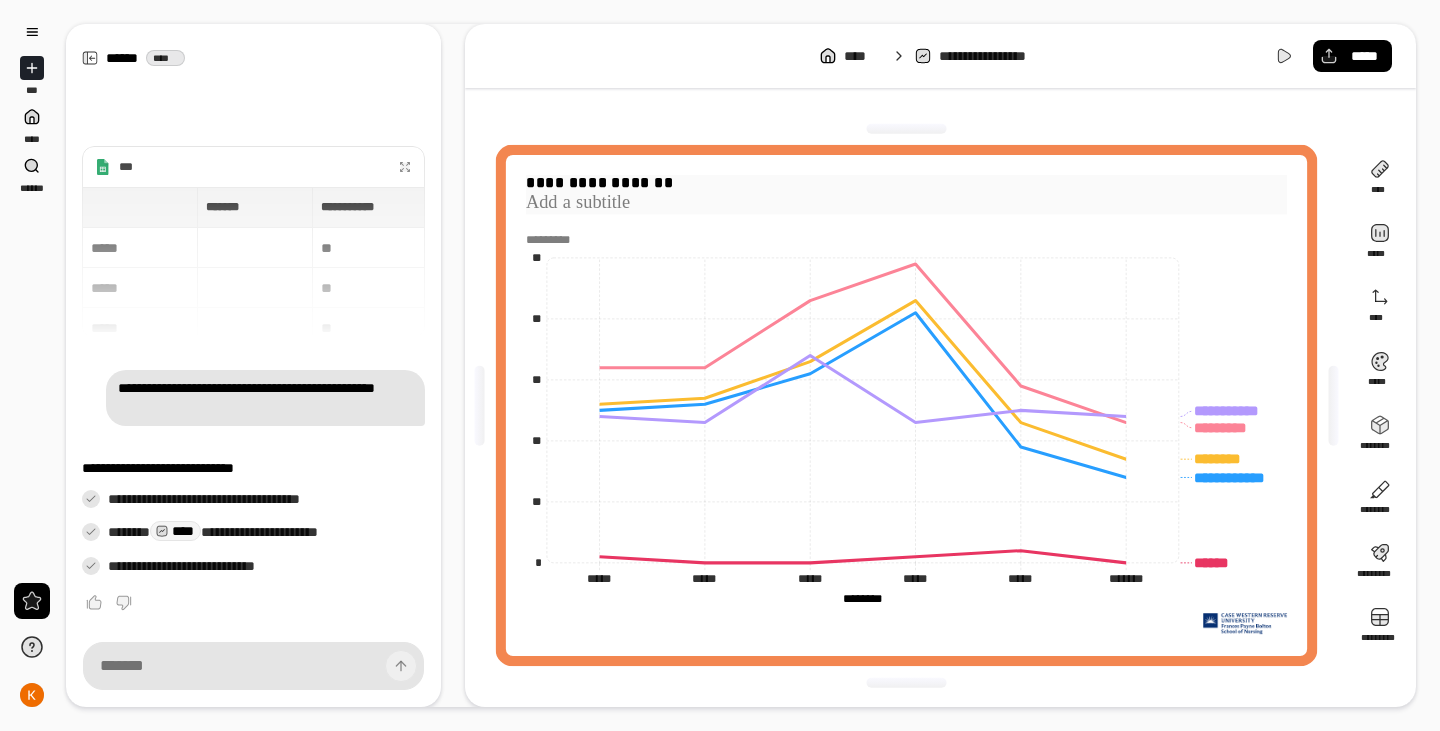 click on "**********" at bounding box center [906, 183] 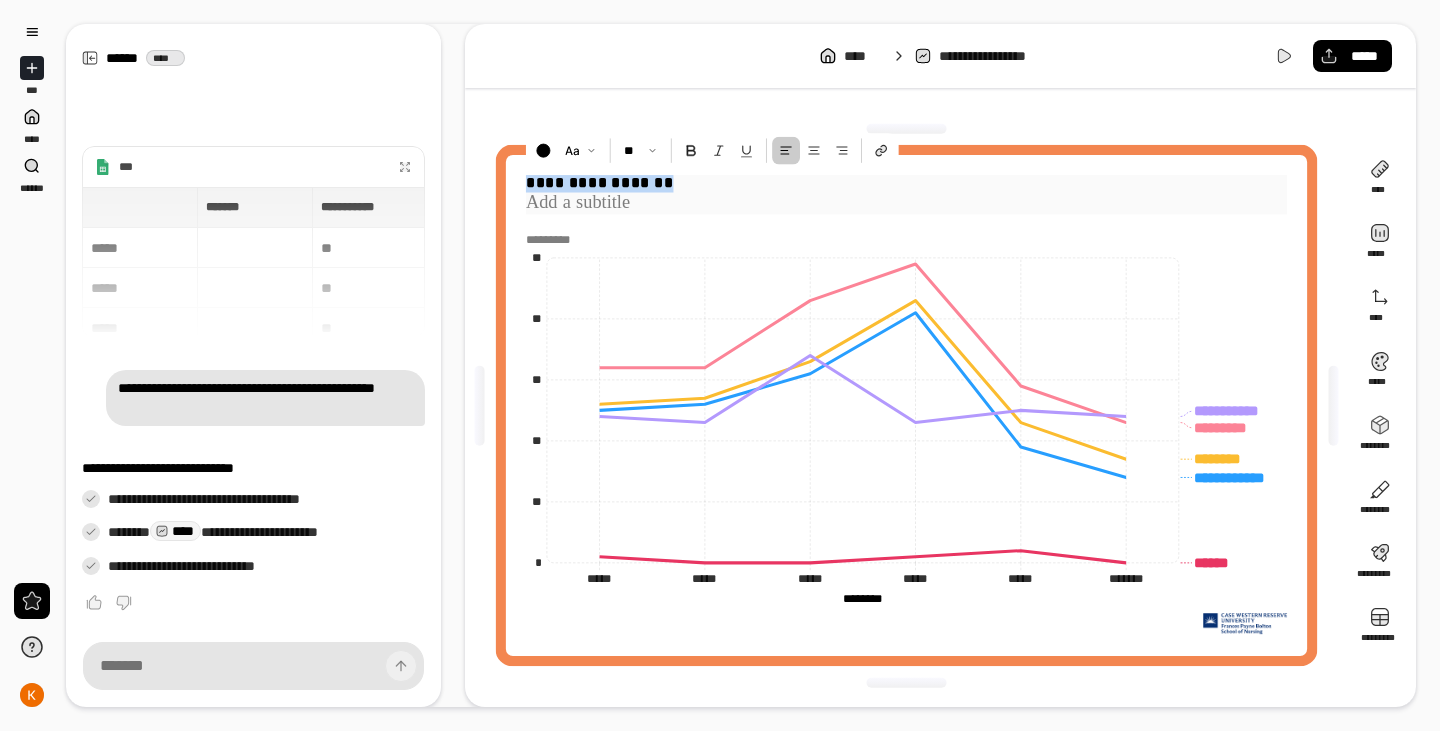 drag, startPoint x: 671, startPoint y: 184, endPoint x: 528, endPoint y: 187, distance: 143.03146 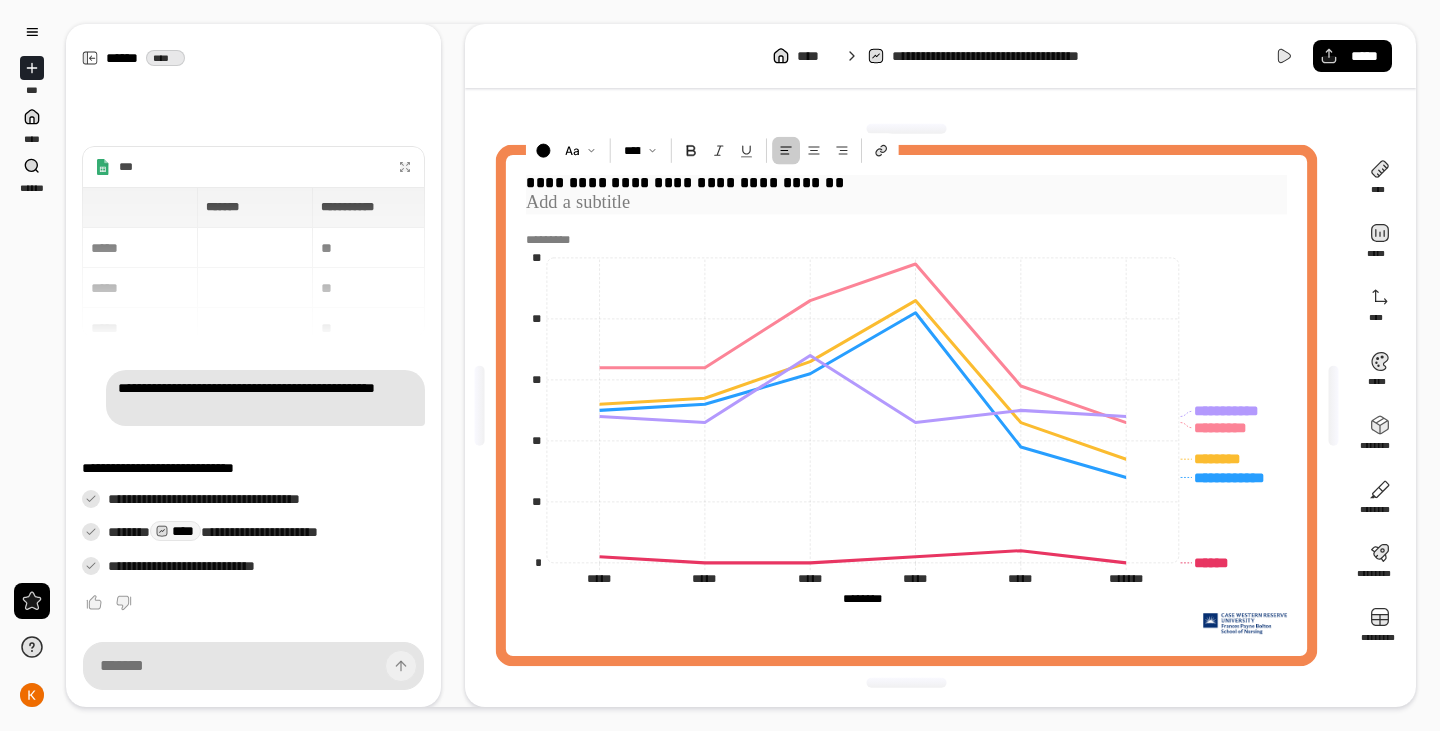 click at bounding box center (906, 203) 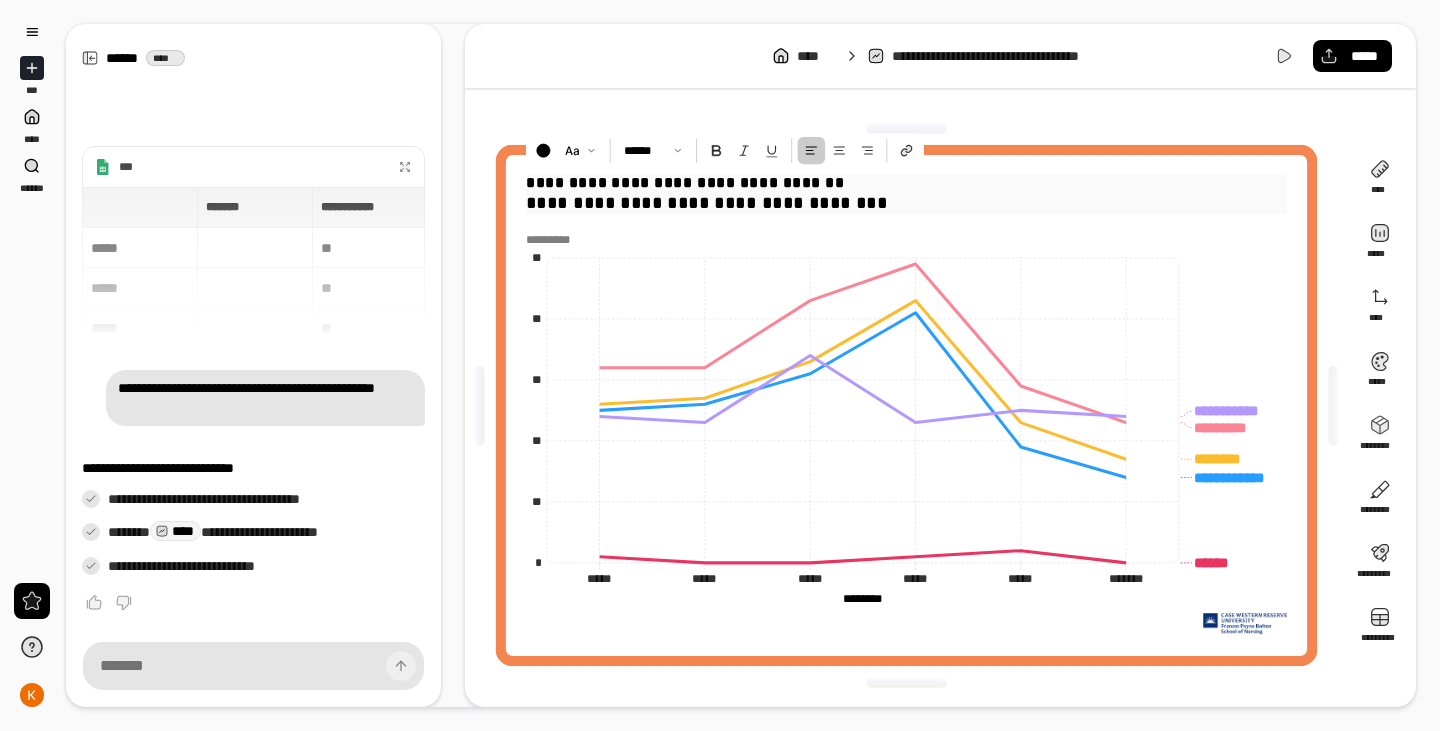 click on "**********" at bounding box center (906, 183) 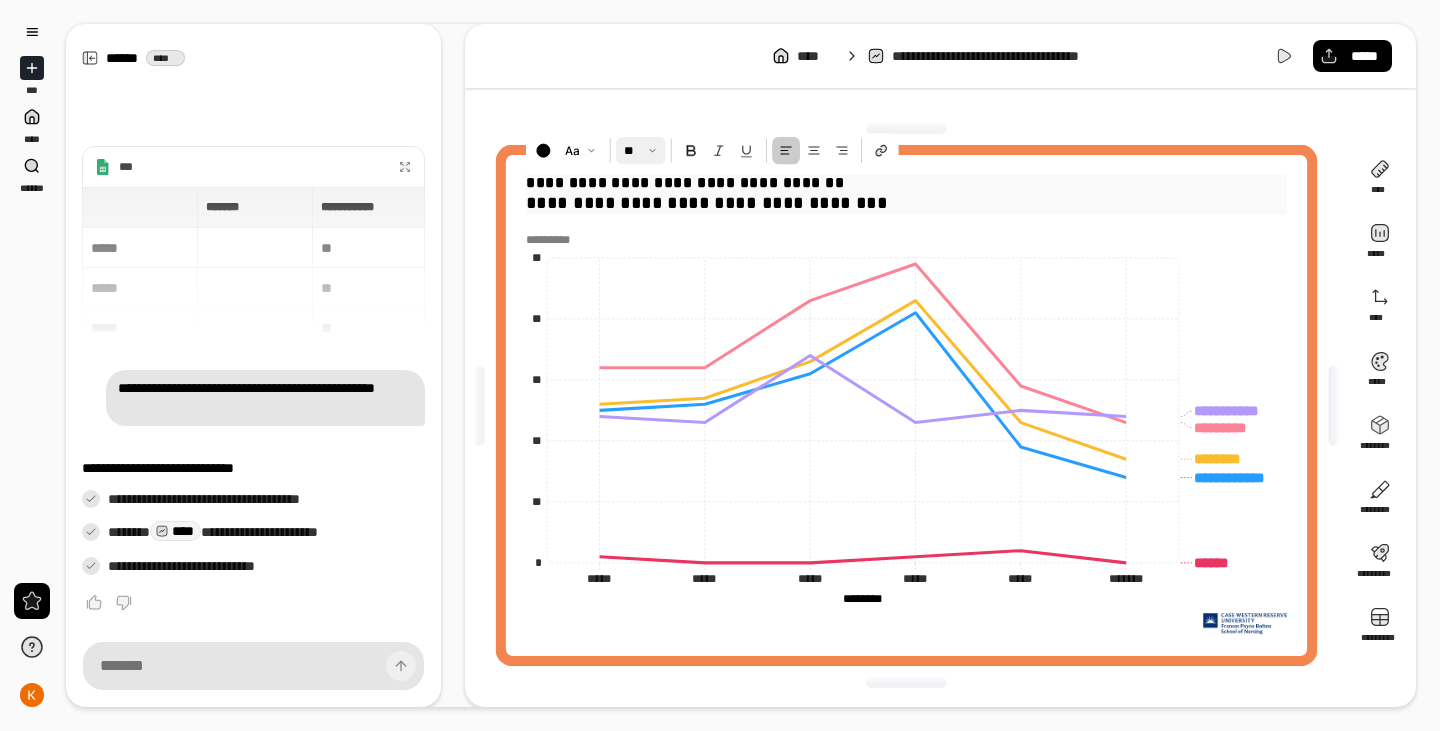click at bounding box center (640, 151) 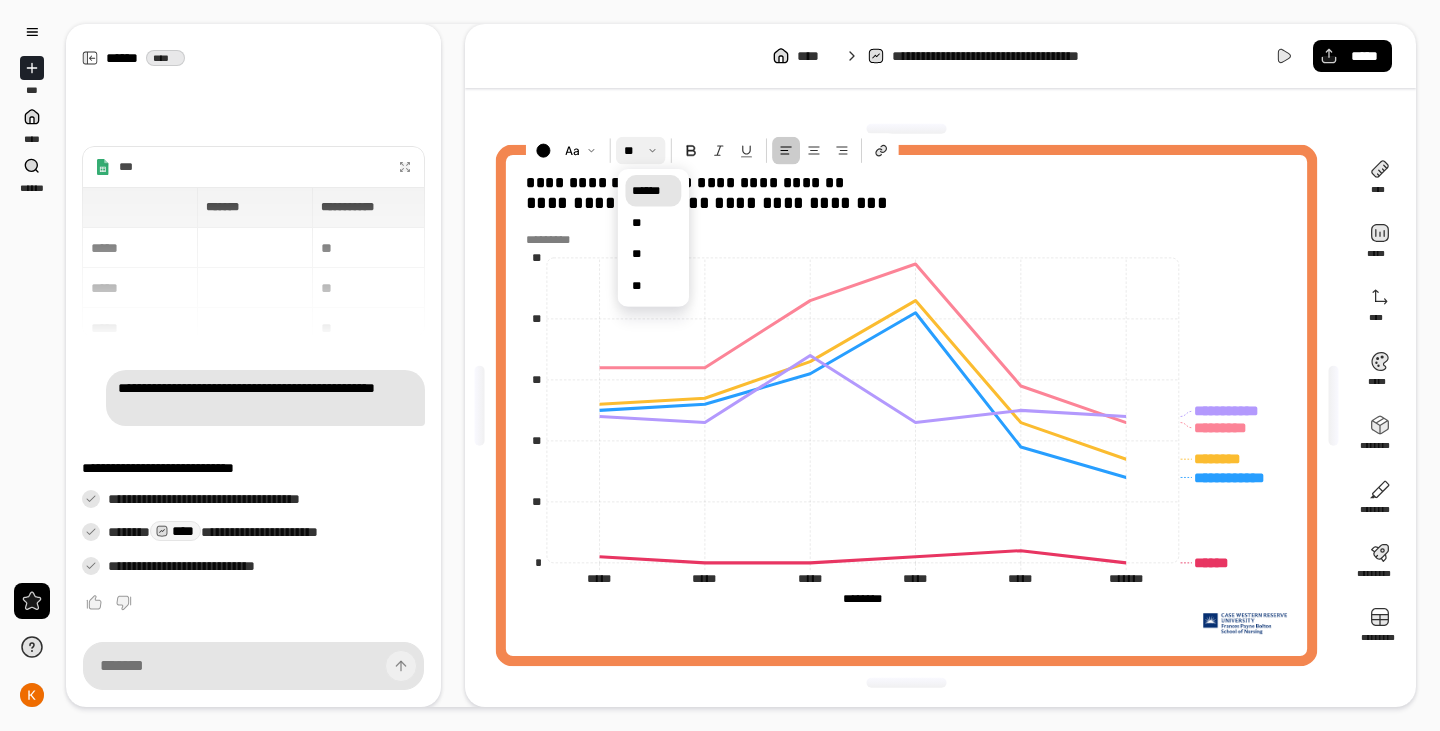 click on "******" at bounding box center [653, 190] 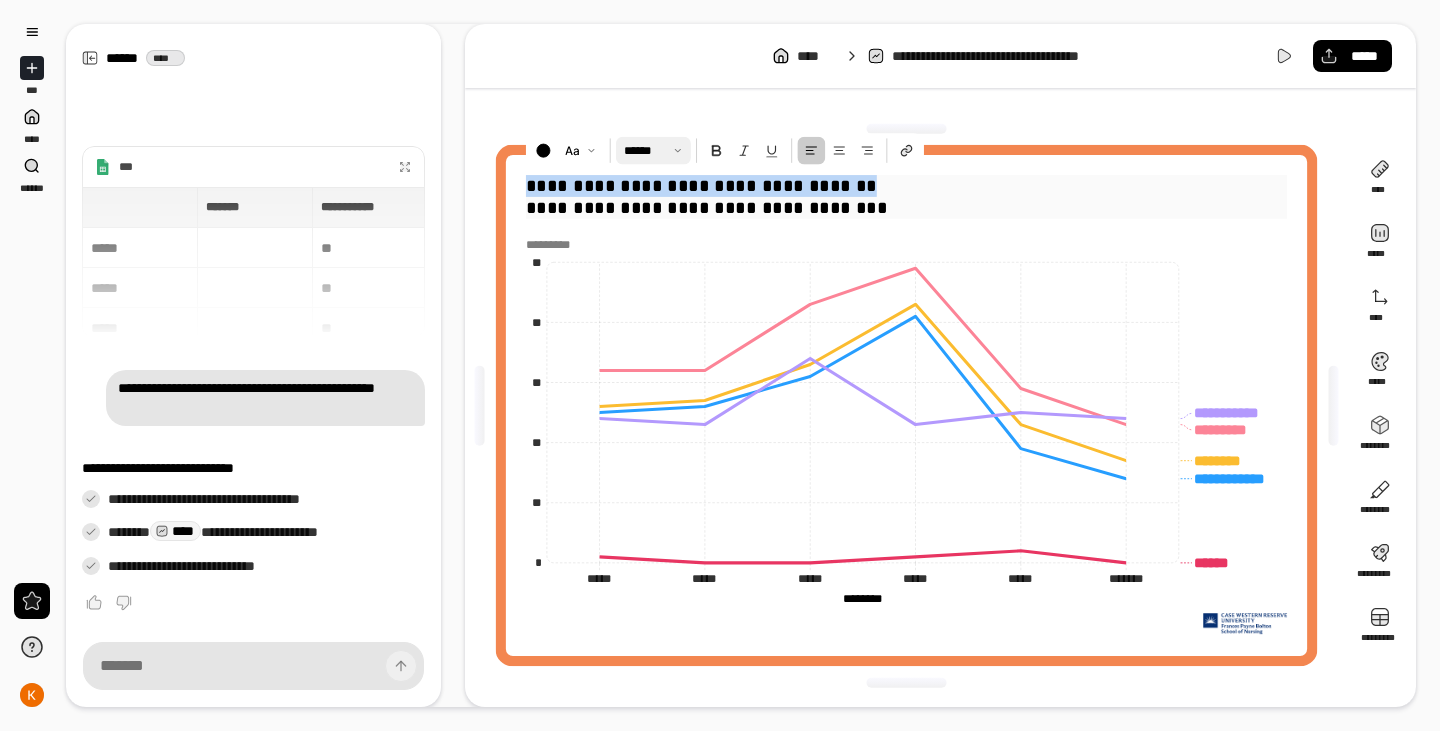 drag, startPoint x: 876, startPoint y: 183, endPoint x: 517, endPoint y: 178, distance: 359.03482 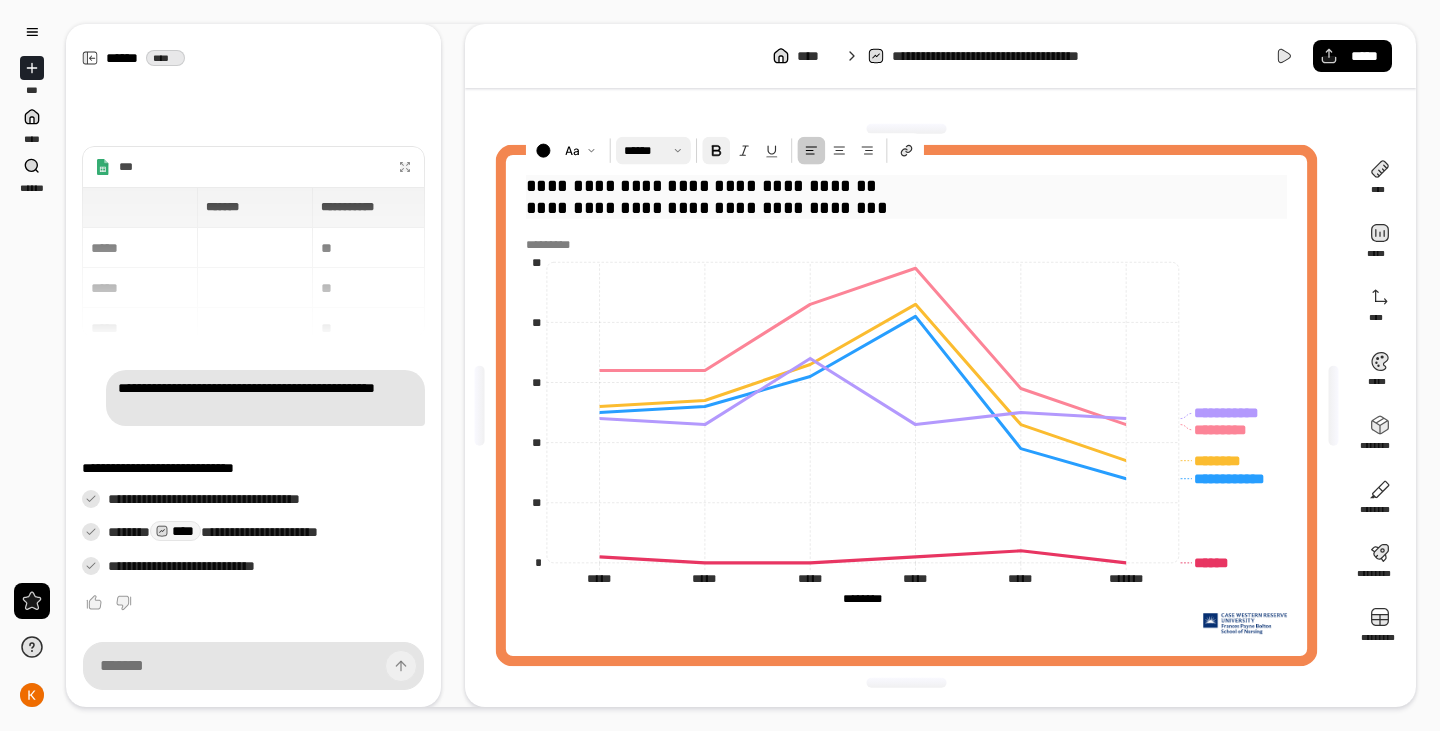 click at bounding box center [716, 151] 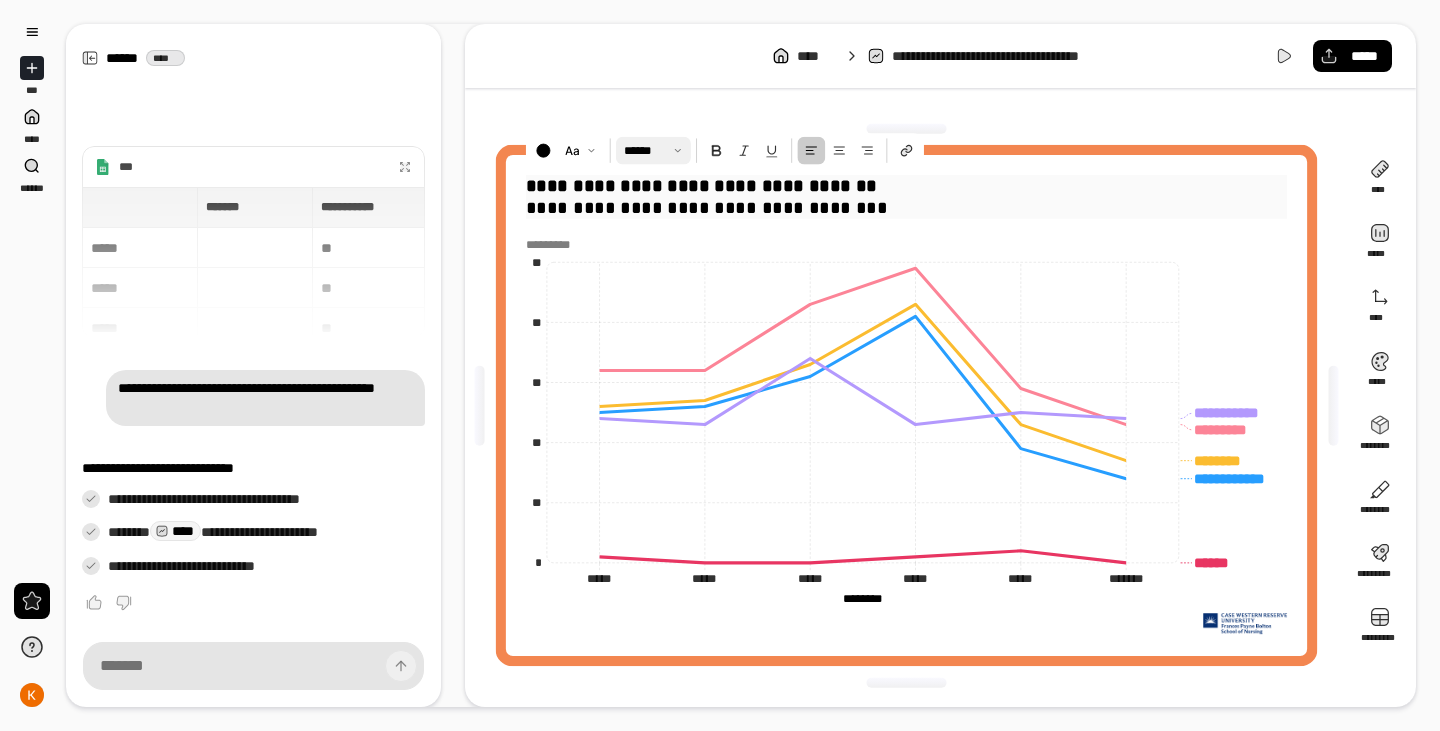 click on "**********" at bounding box center (906, 208) 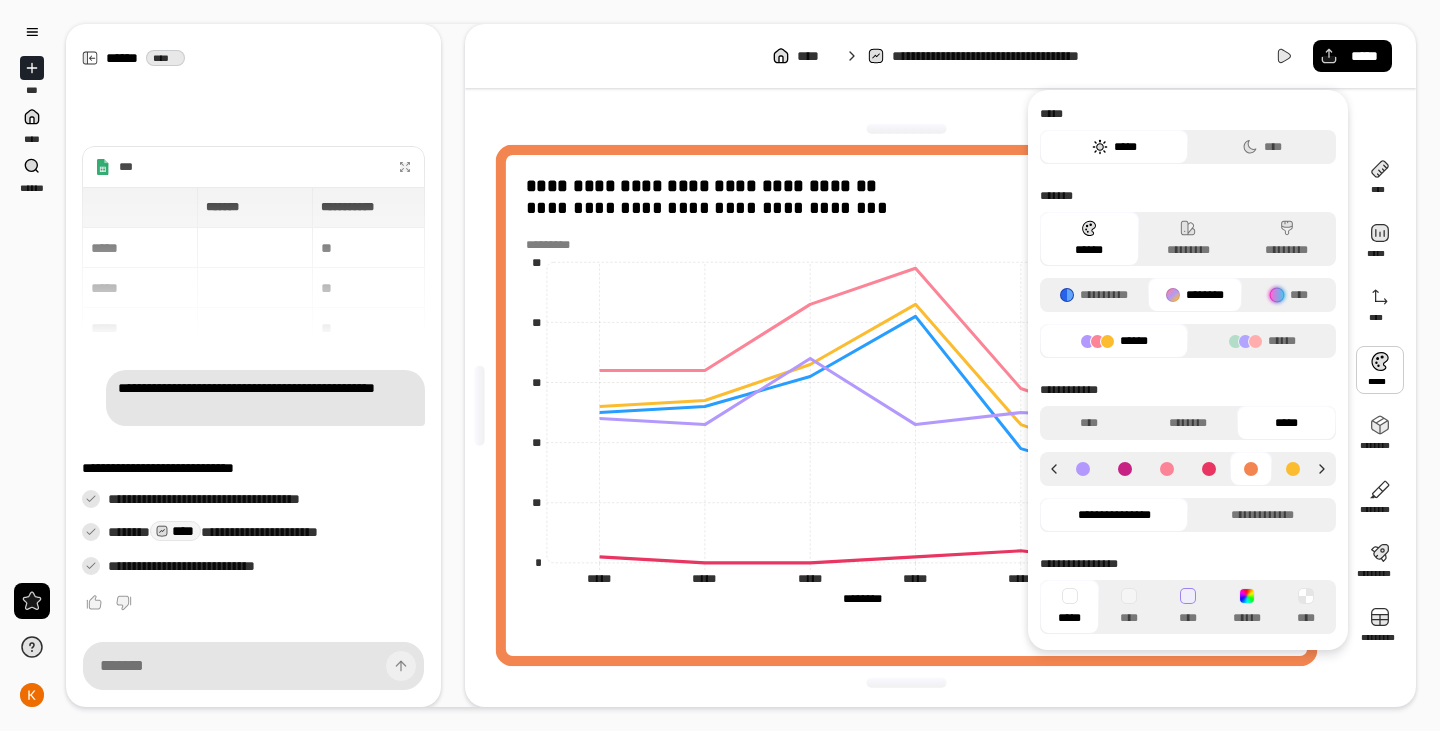 click at bounding box center (1380, 370) 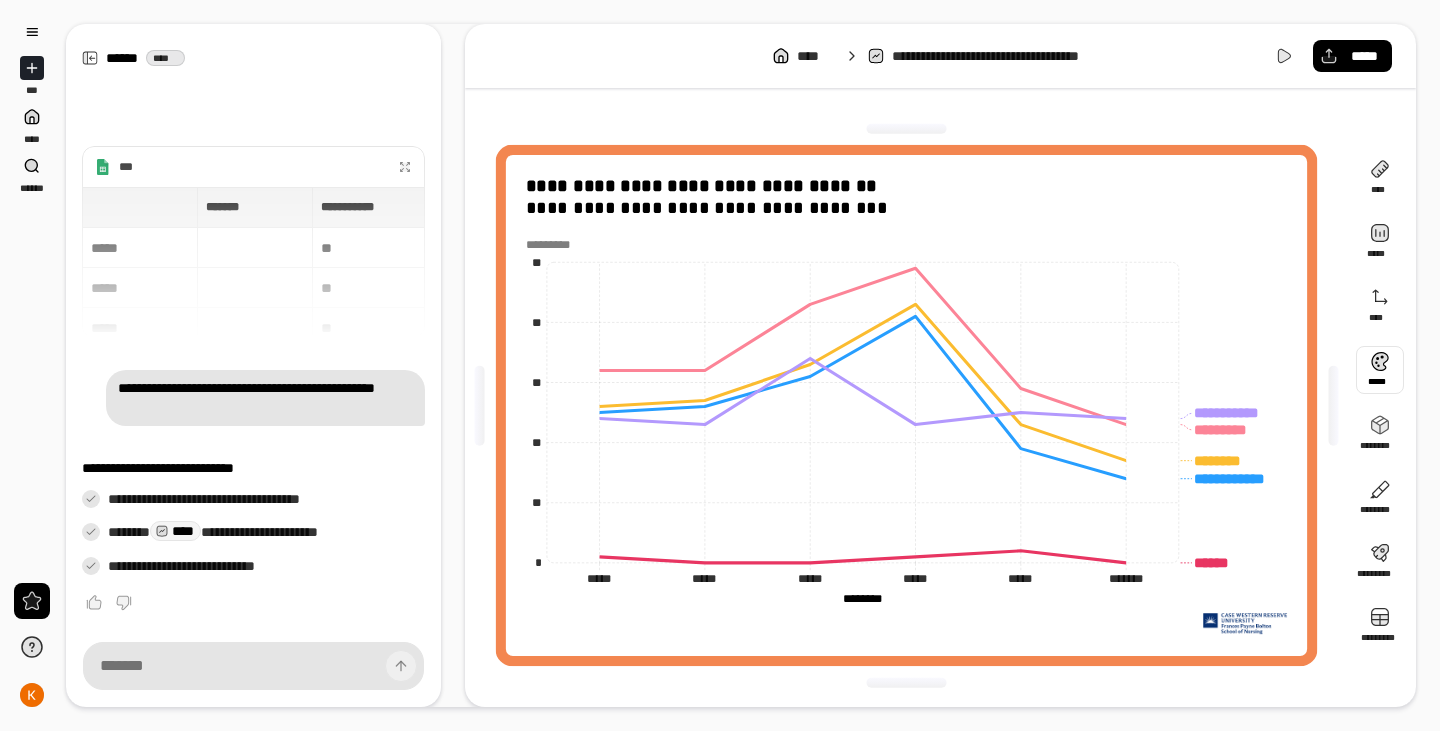 click at bounding box center (1380, 370) 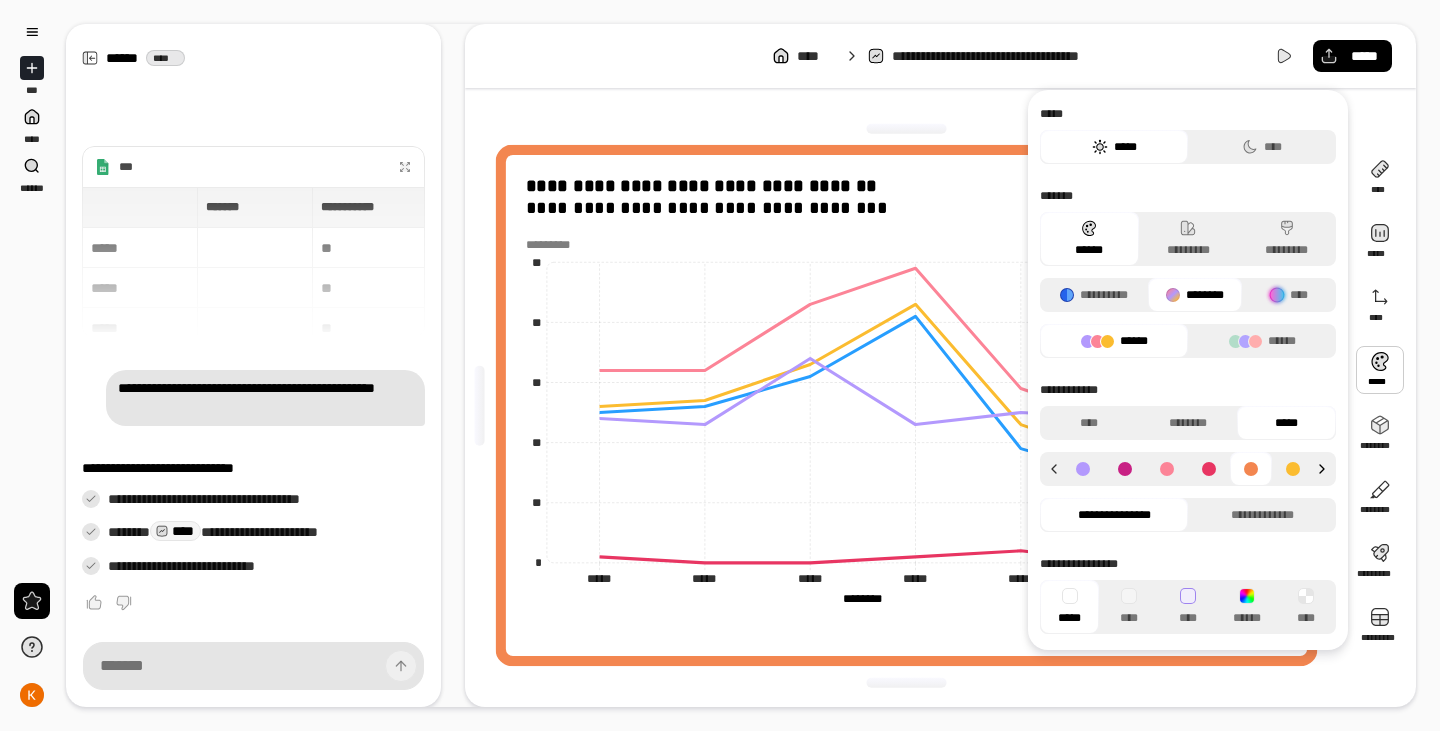 click 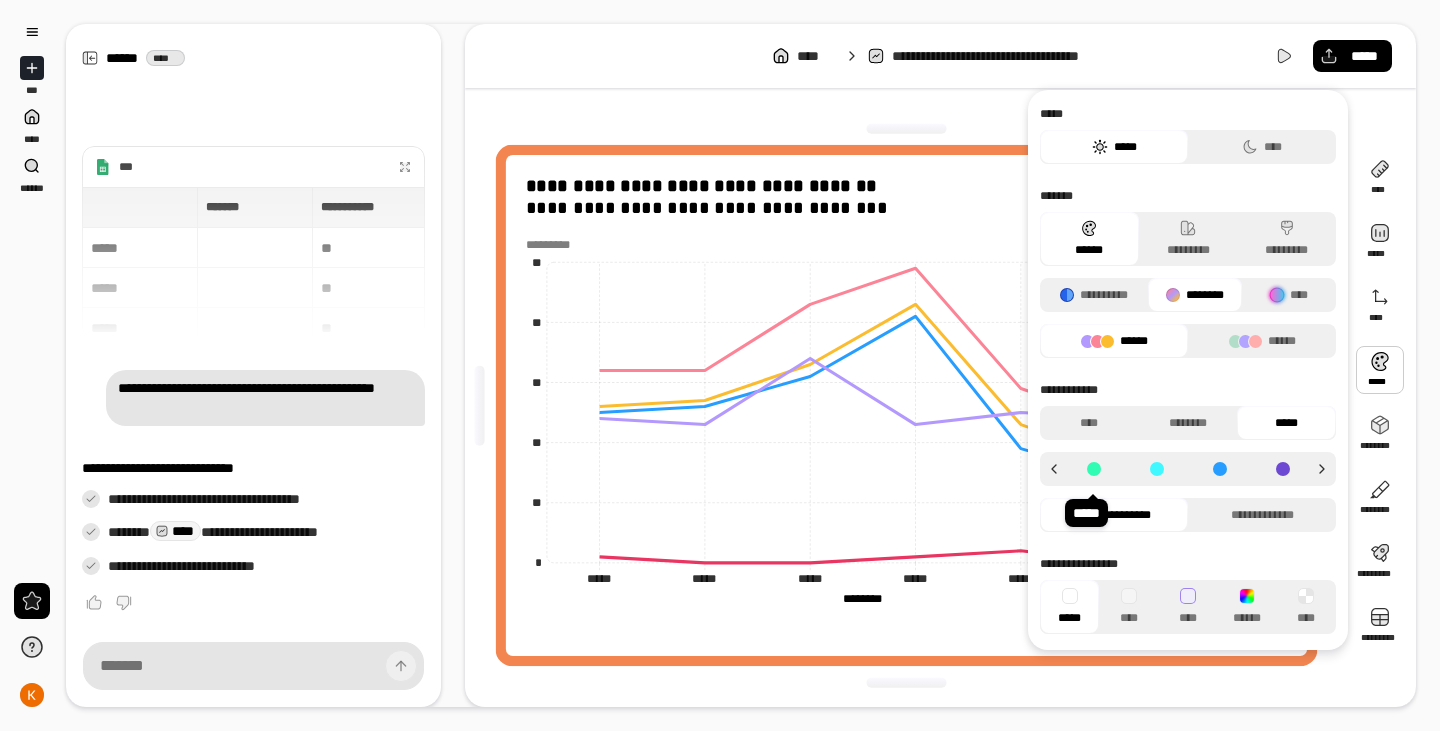 click at bounding box center (1094, 469) 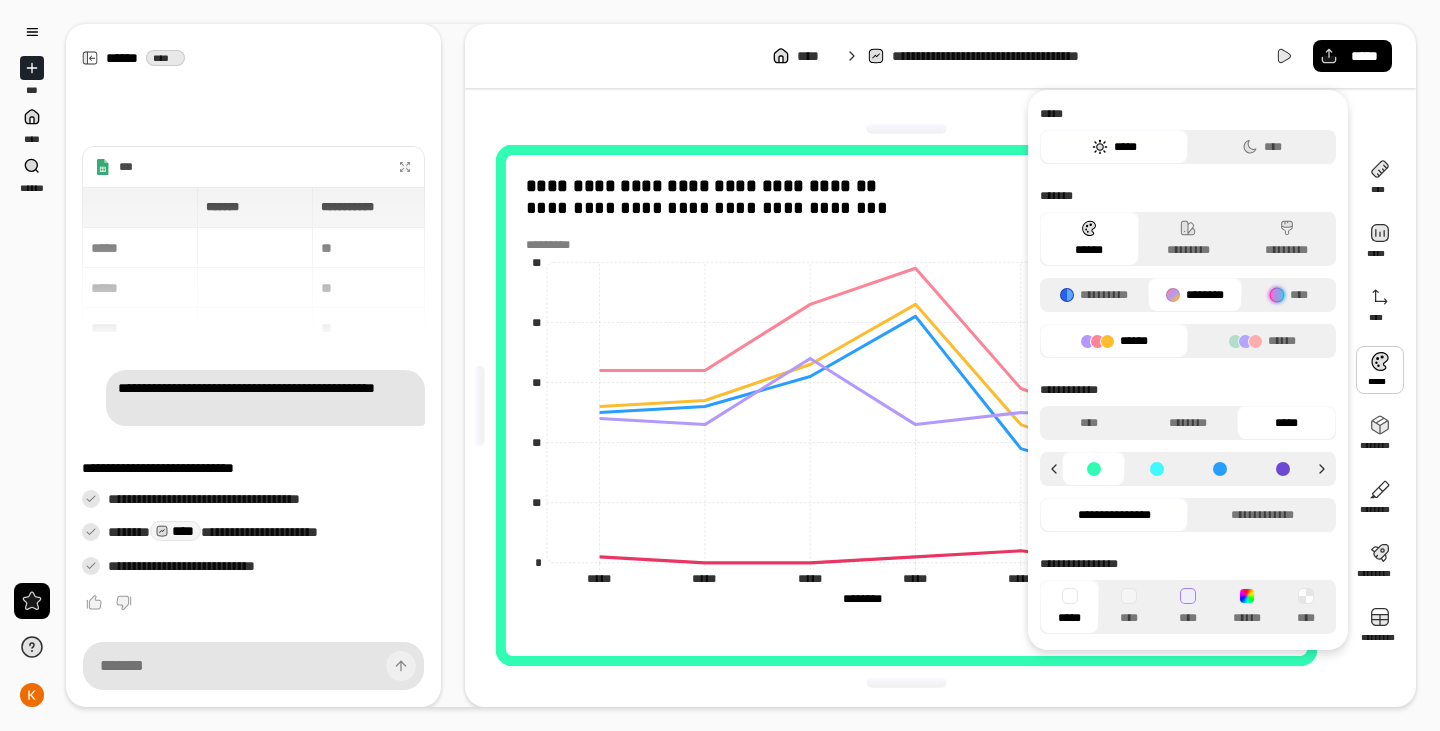 click at bounding box center [553, 245] 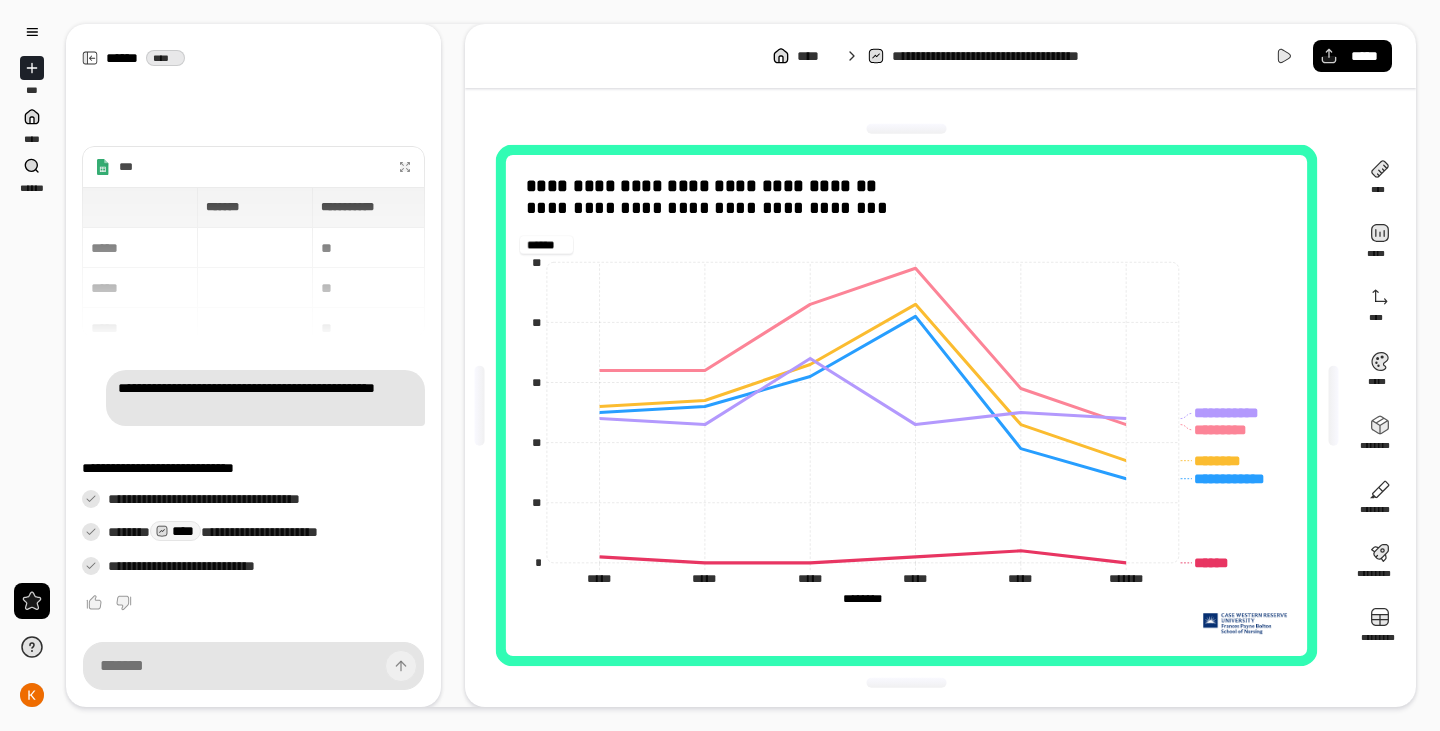 type on "******" 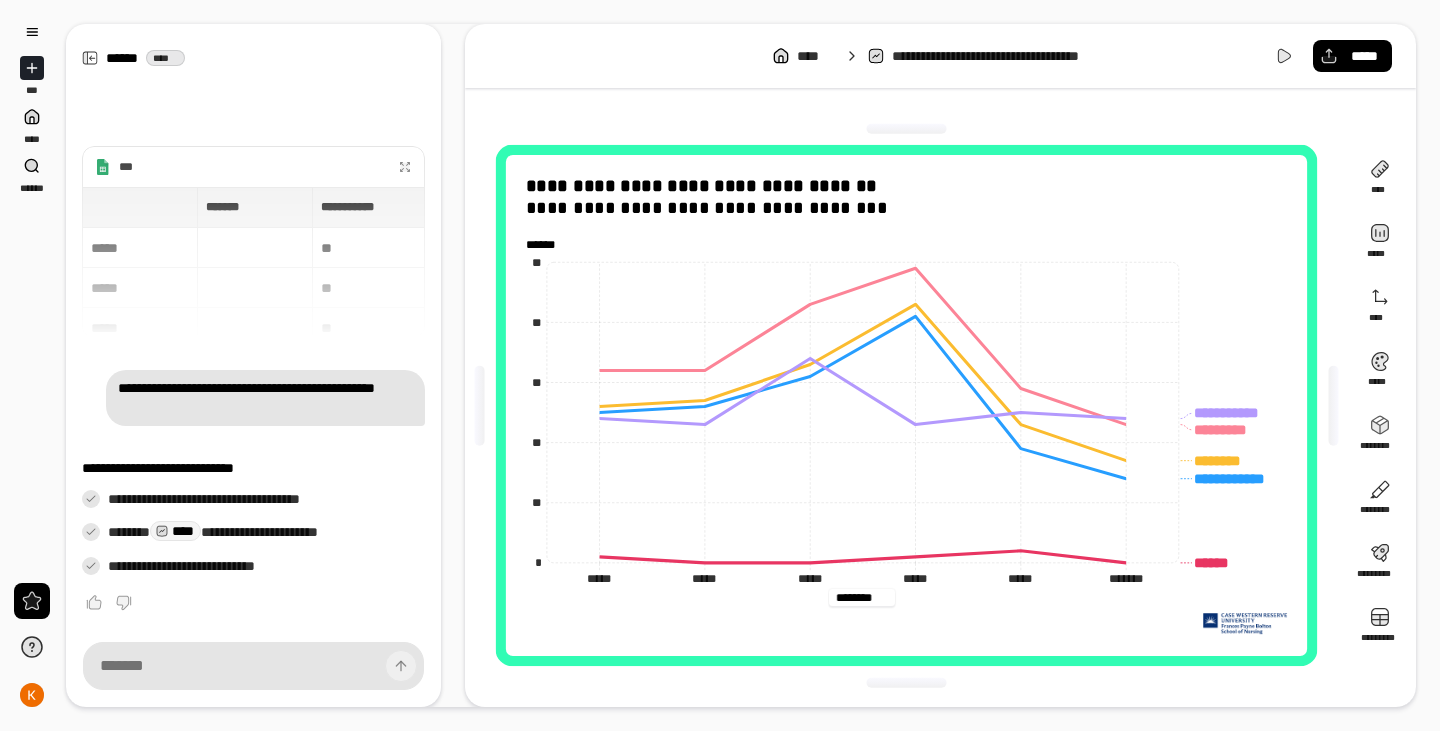 click on "********" at bounding box center (862, 597) 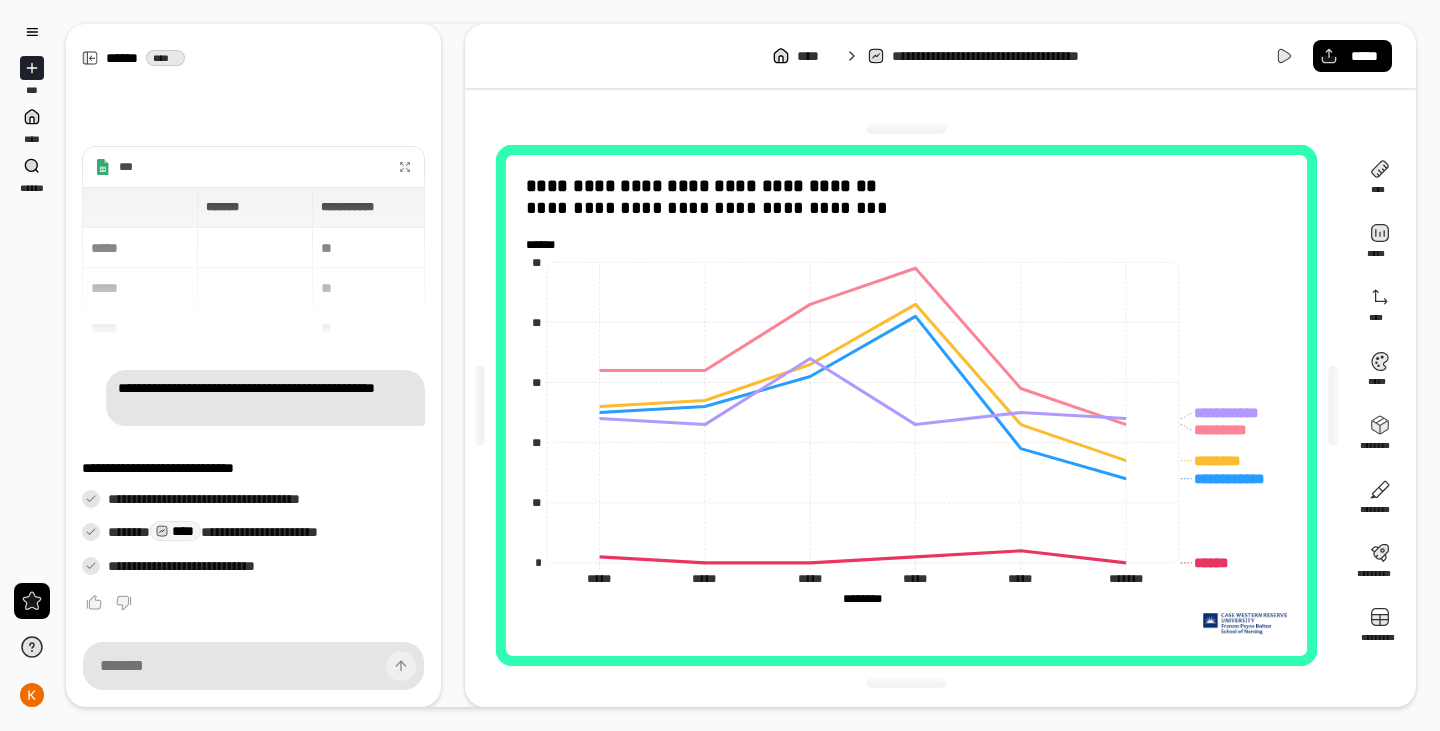 drag, startPoint x: 890, startPoint y: 597, endPoint x: 853, endPoint y: 596, distance: 37.01351 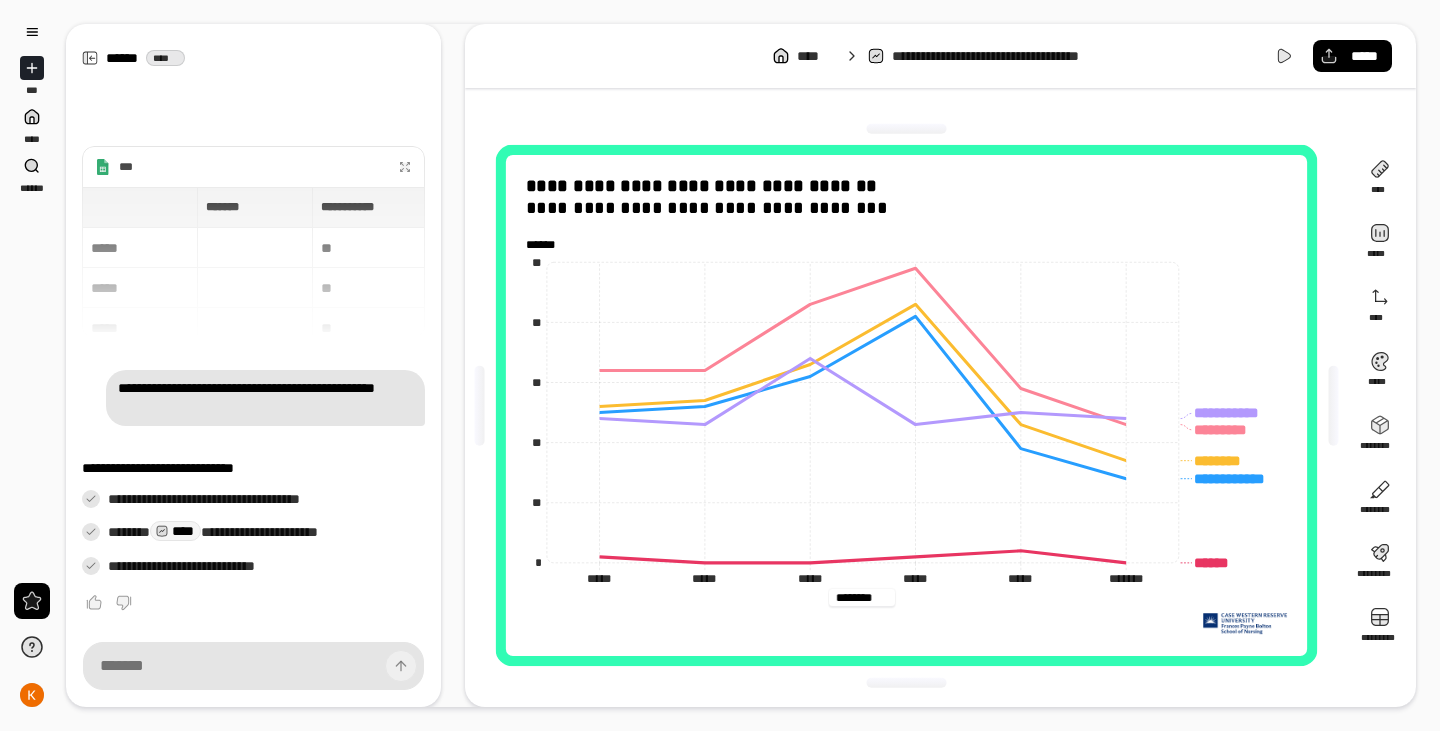 click on "********" at bounding box center (862, 597) 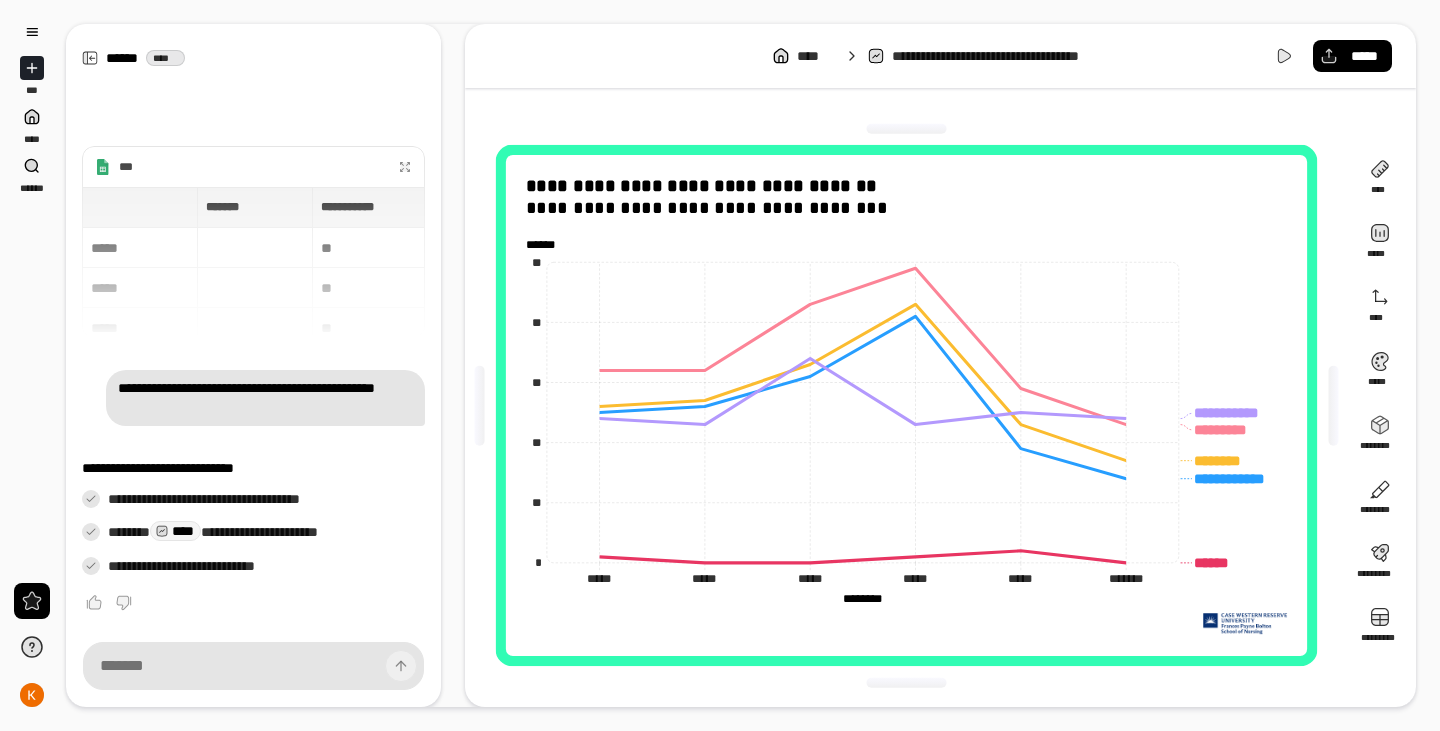 click on "******** ******** *********" at bounding box center (862, 598) 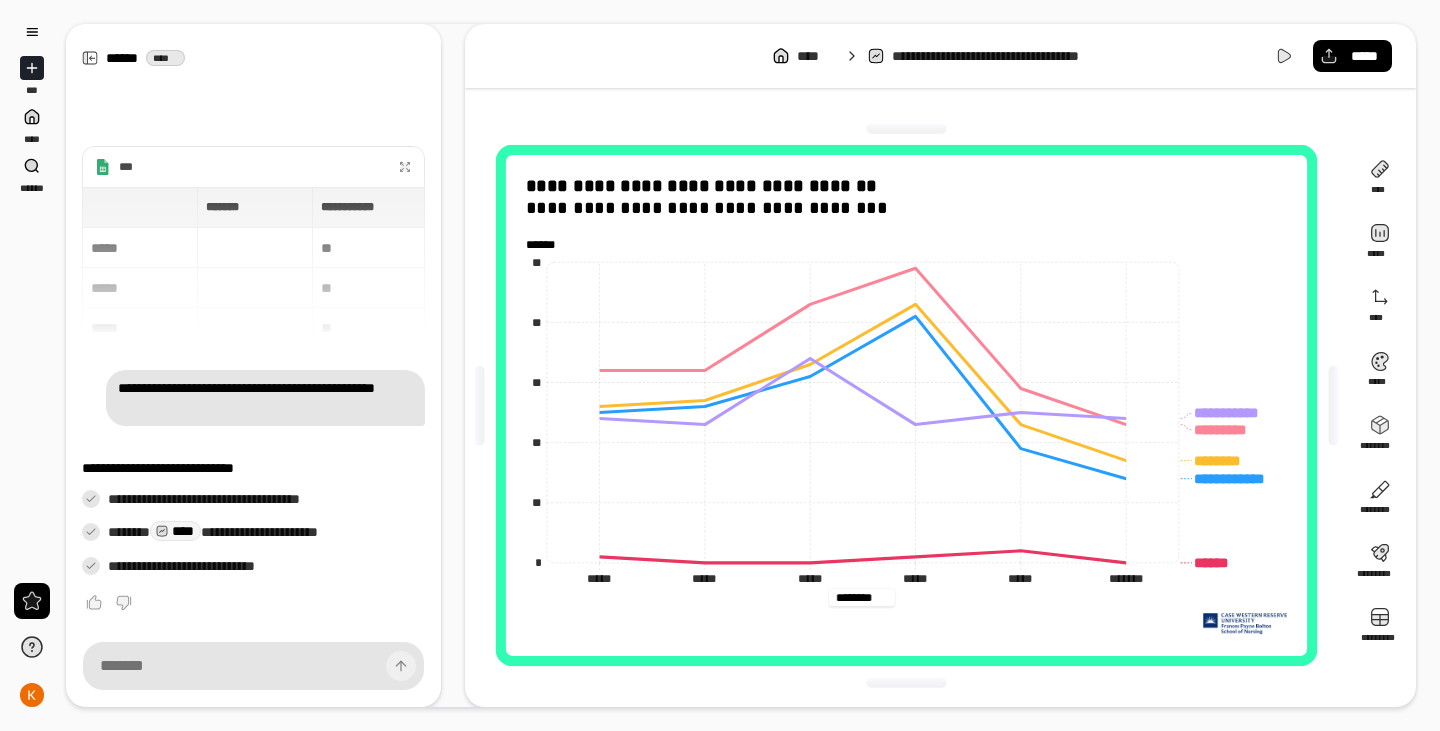 click on "******** ******** *********" at bounding box center [862, 597] 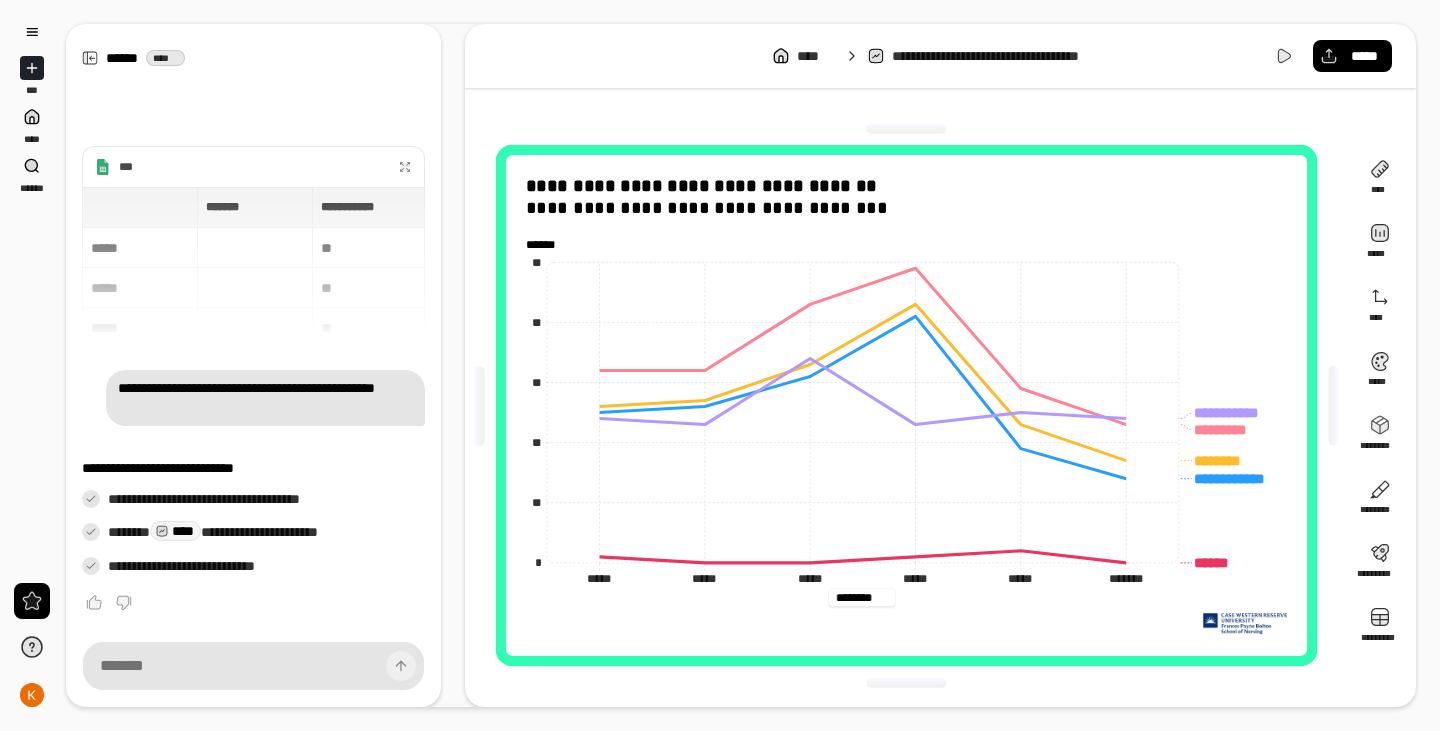 type on "*" 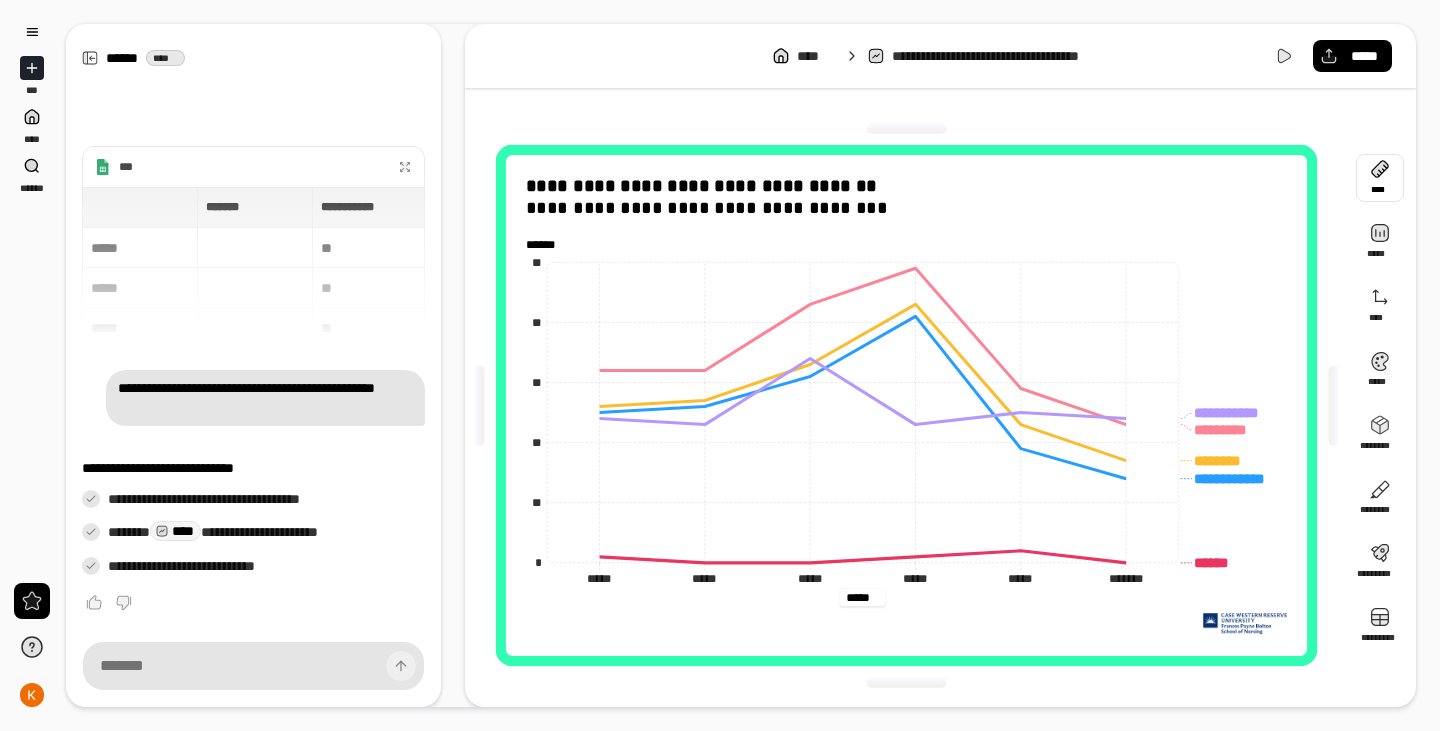 type on "*****" 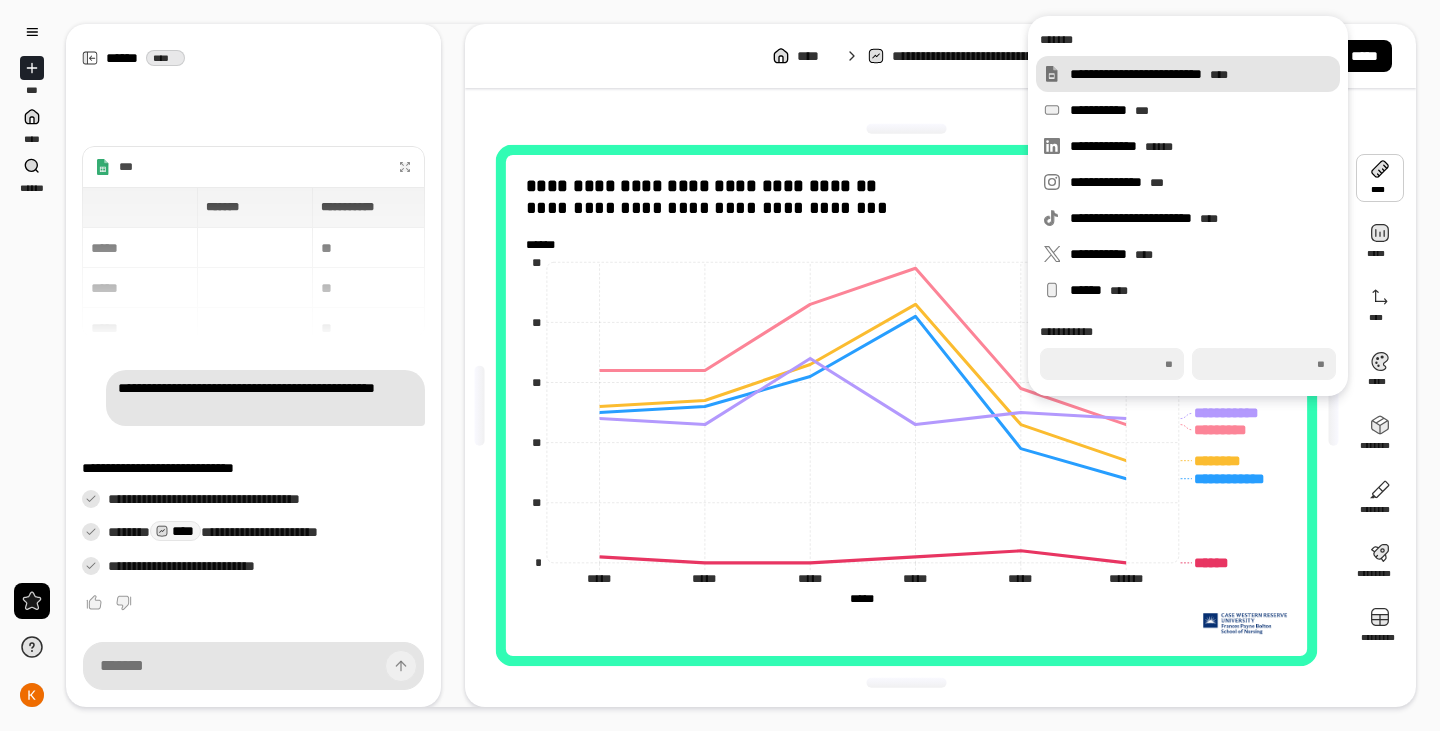click on "**********" at bounding box center (1201, 74) 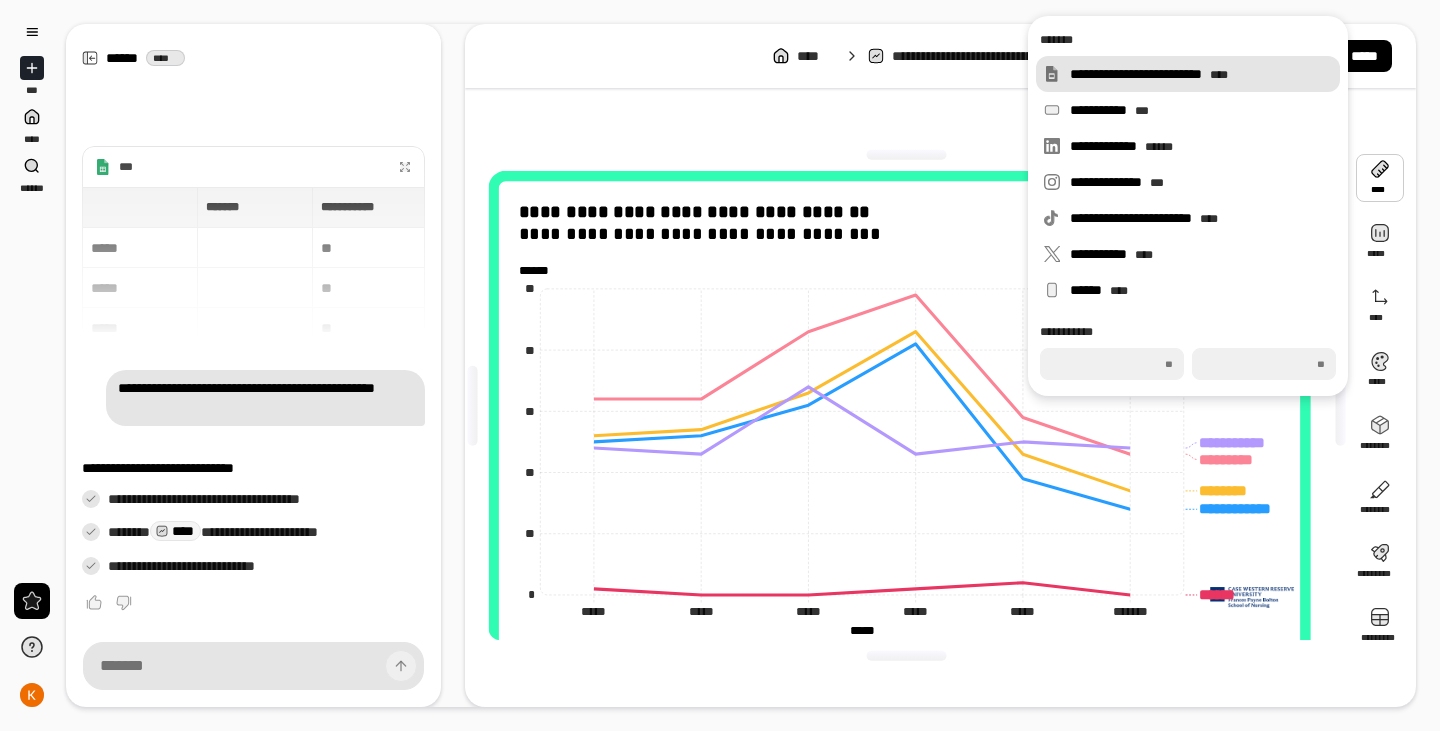 type on "***" 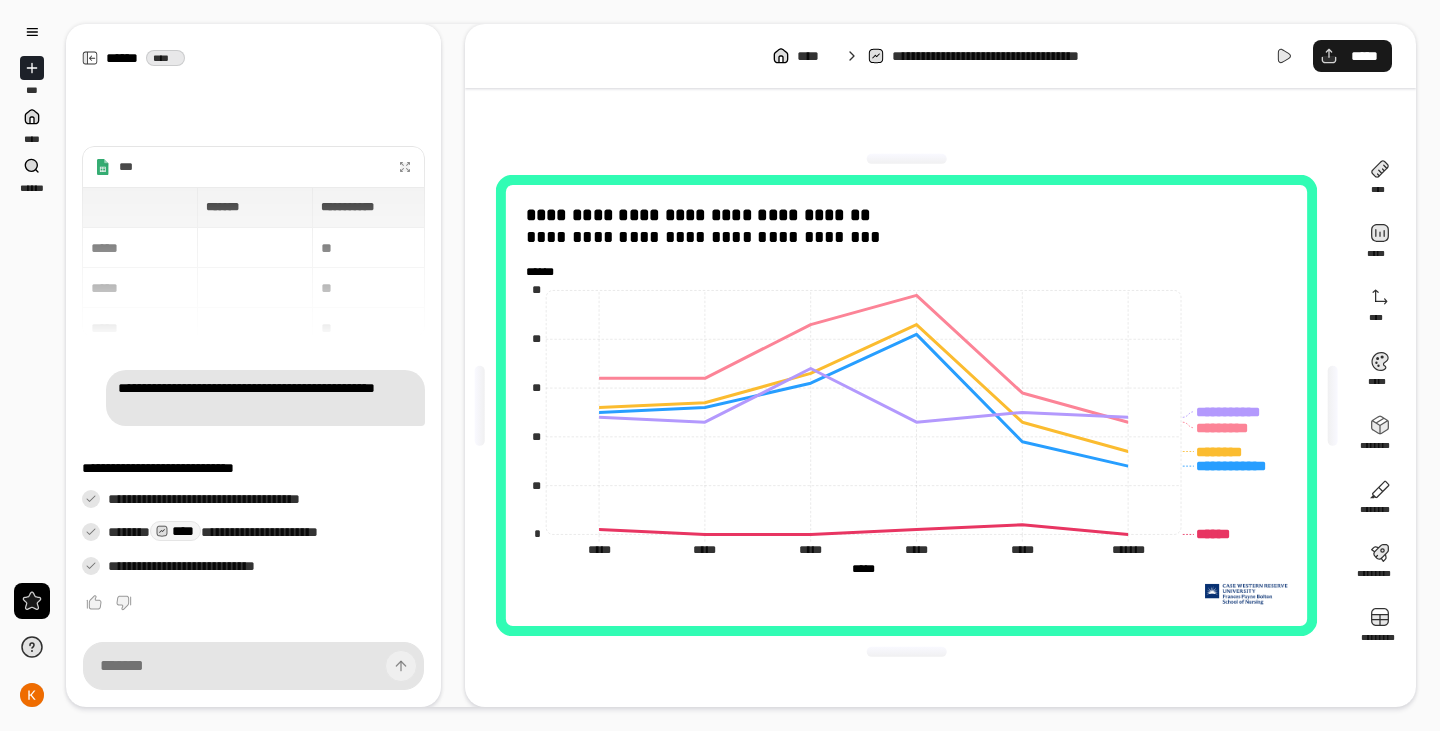 click on "*****" at bounding box center (1364, 56) 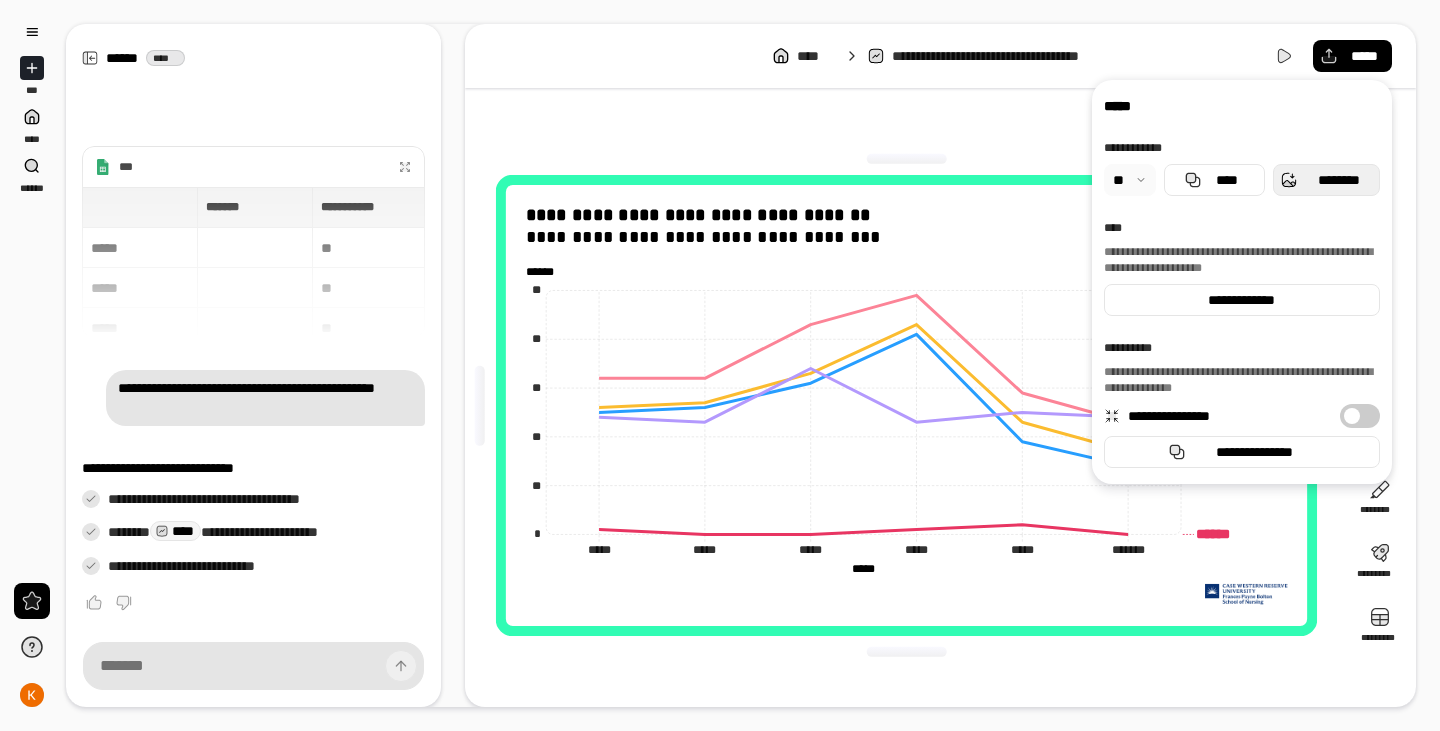 click on "********" at bounding box center [1338, 180] 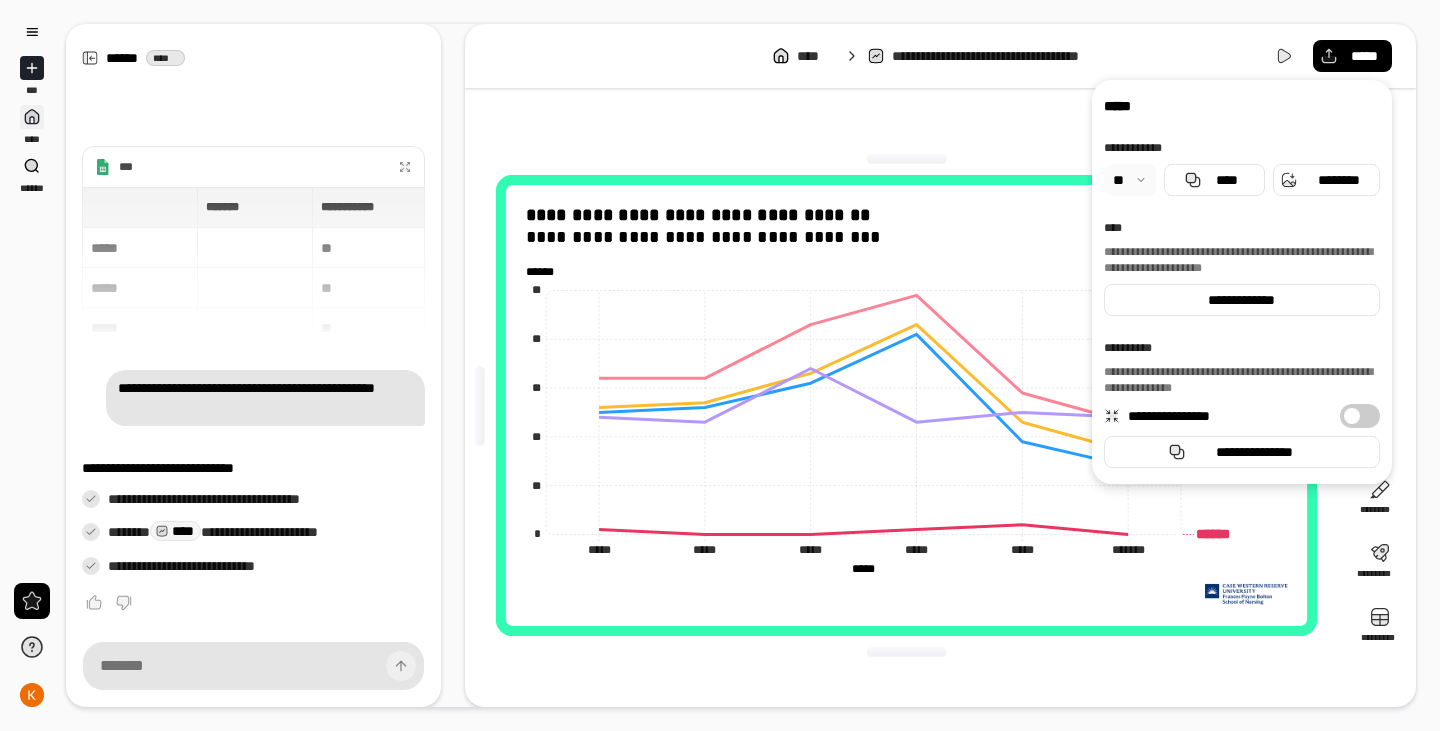 click 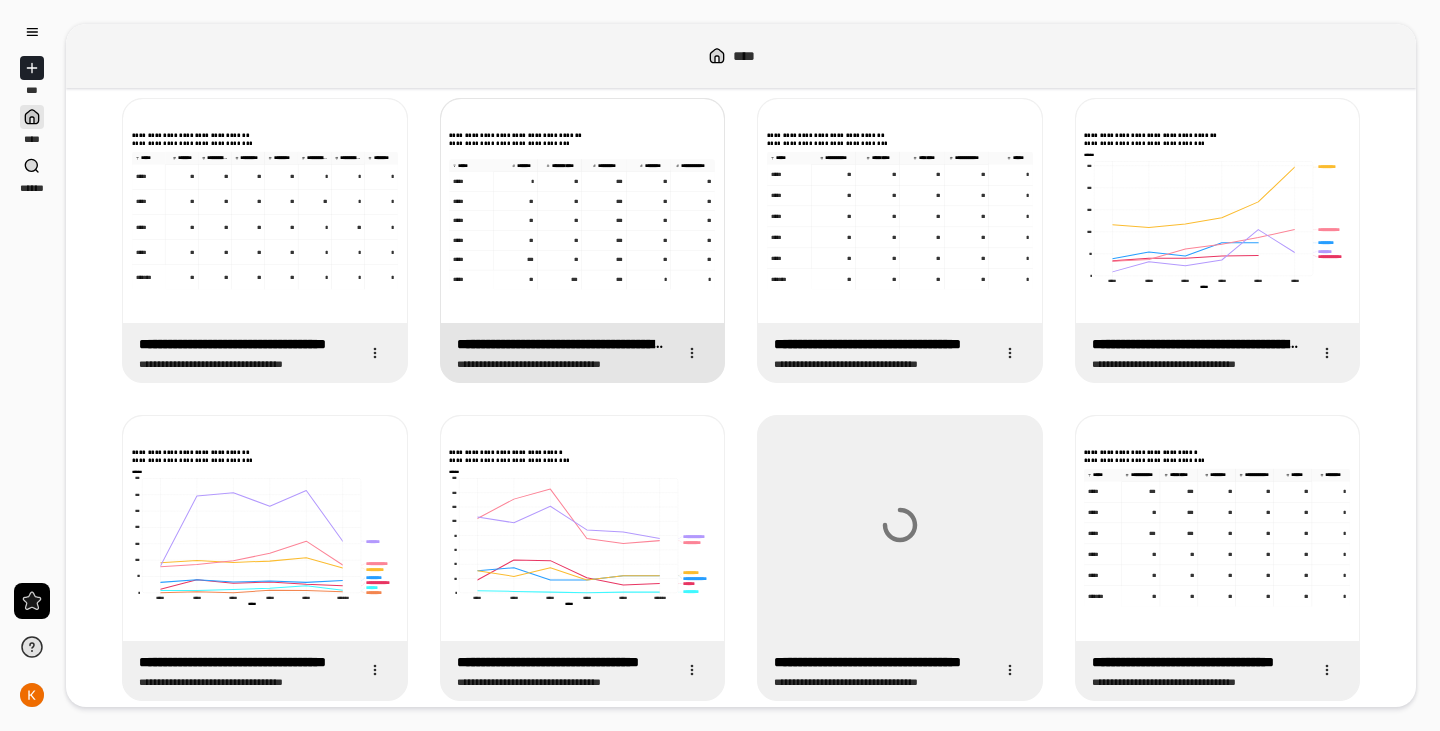 scroll, scrollTop: 500, scrollLeft: 0, axis: vertical 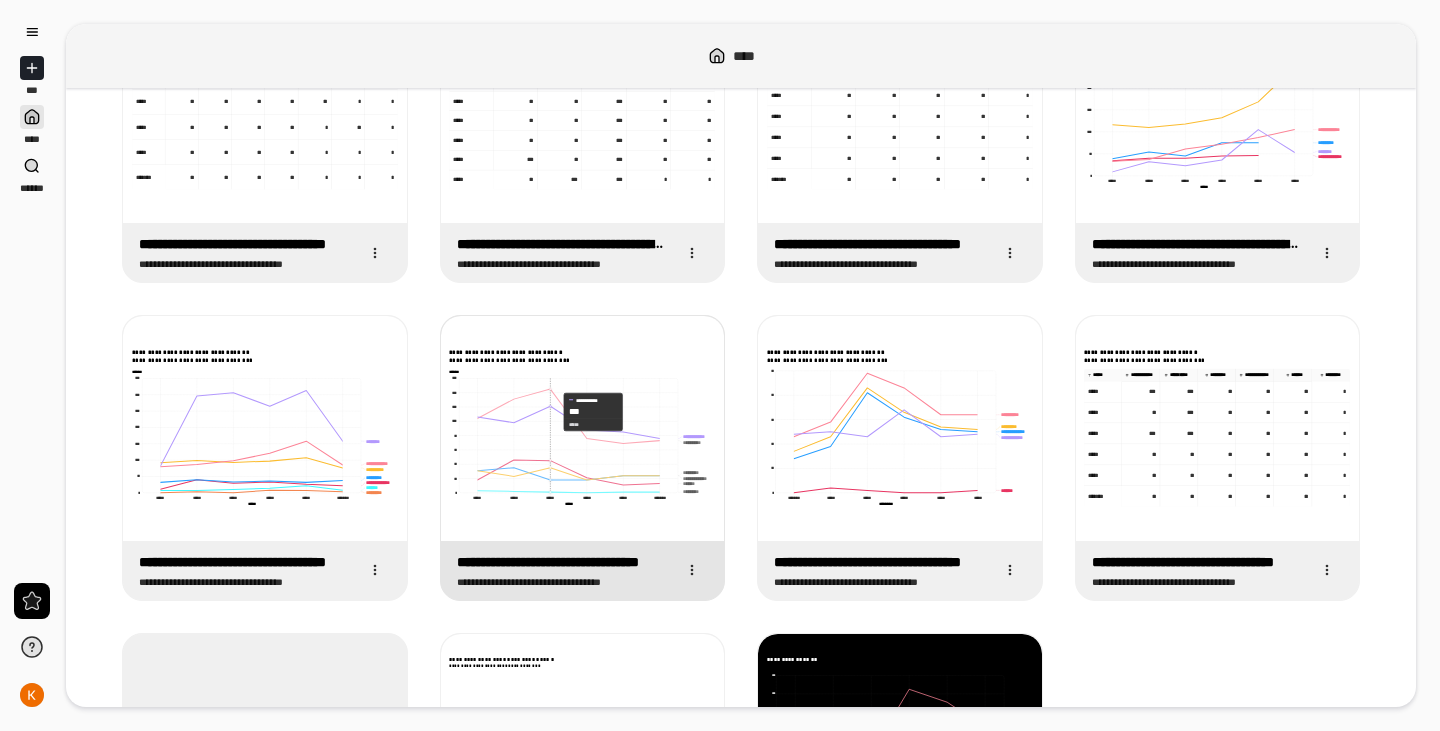 click 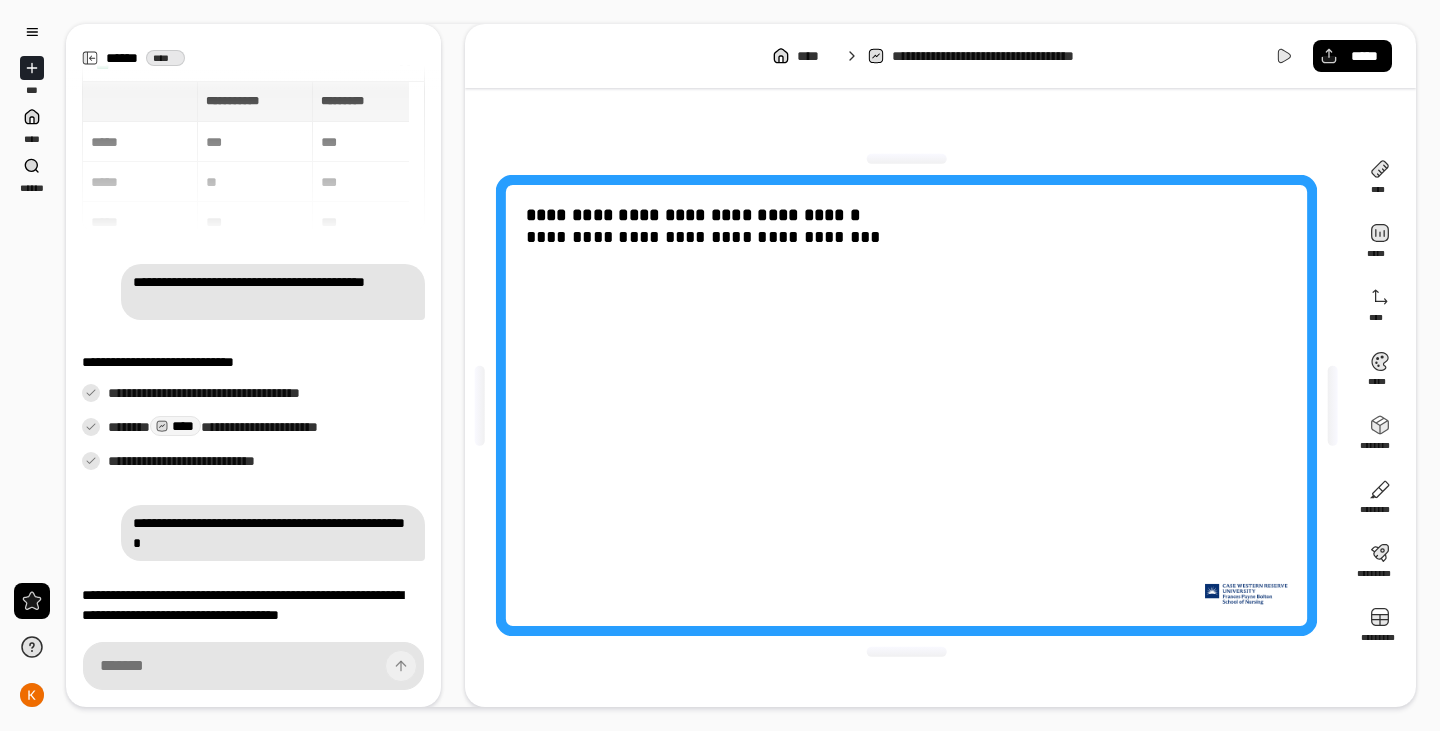 scroll, scrollTop: 188, scrollLeft: 0, axis: vertical 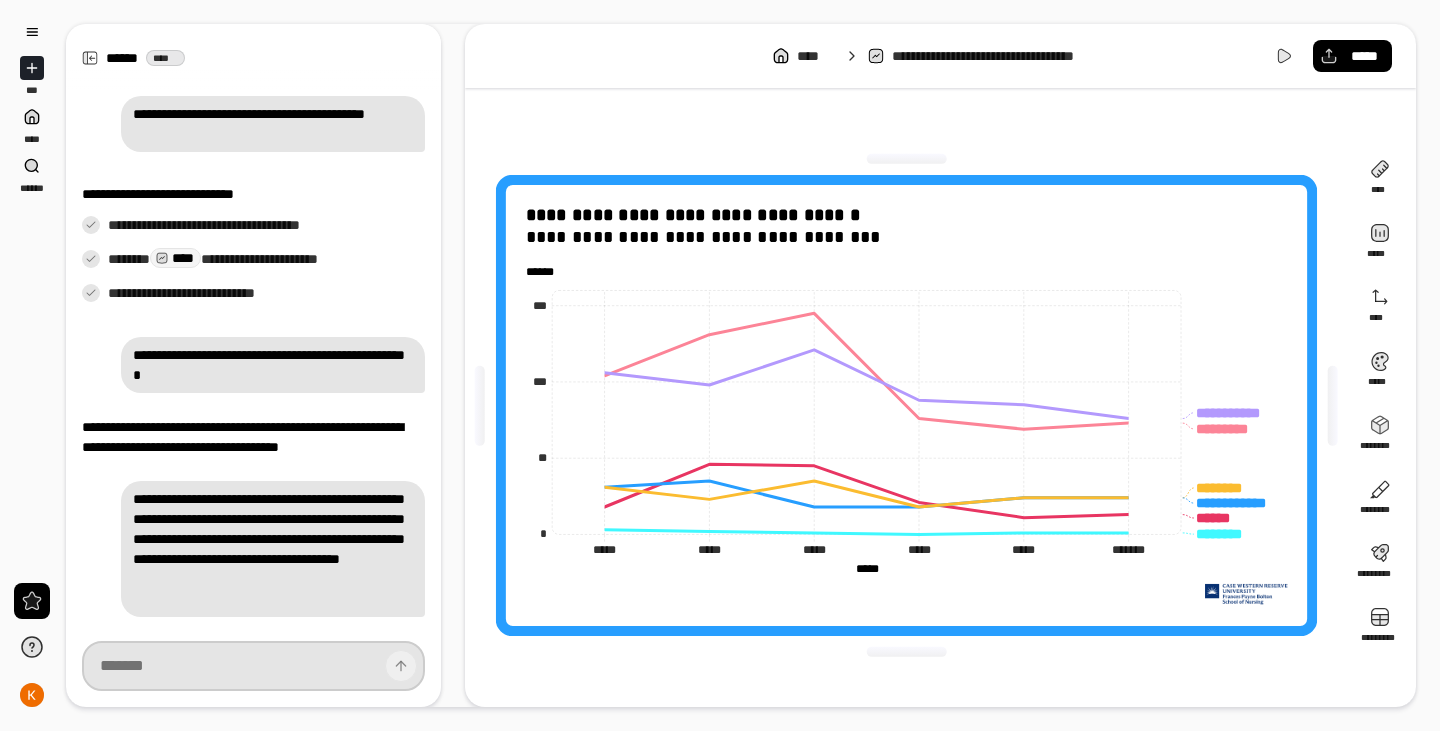 click at bounding box center (253, 666) 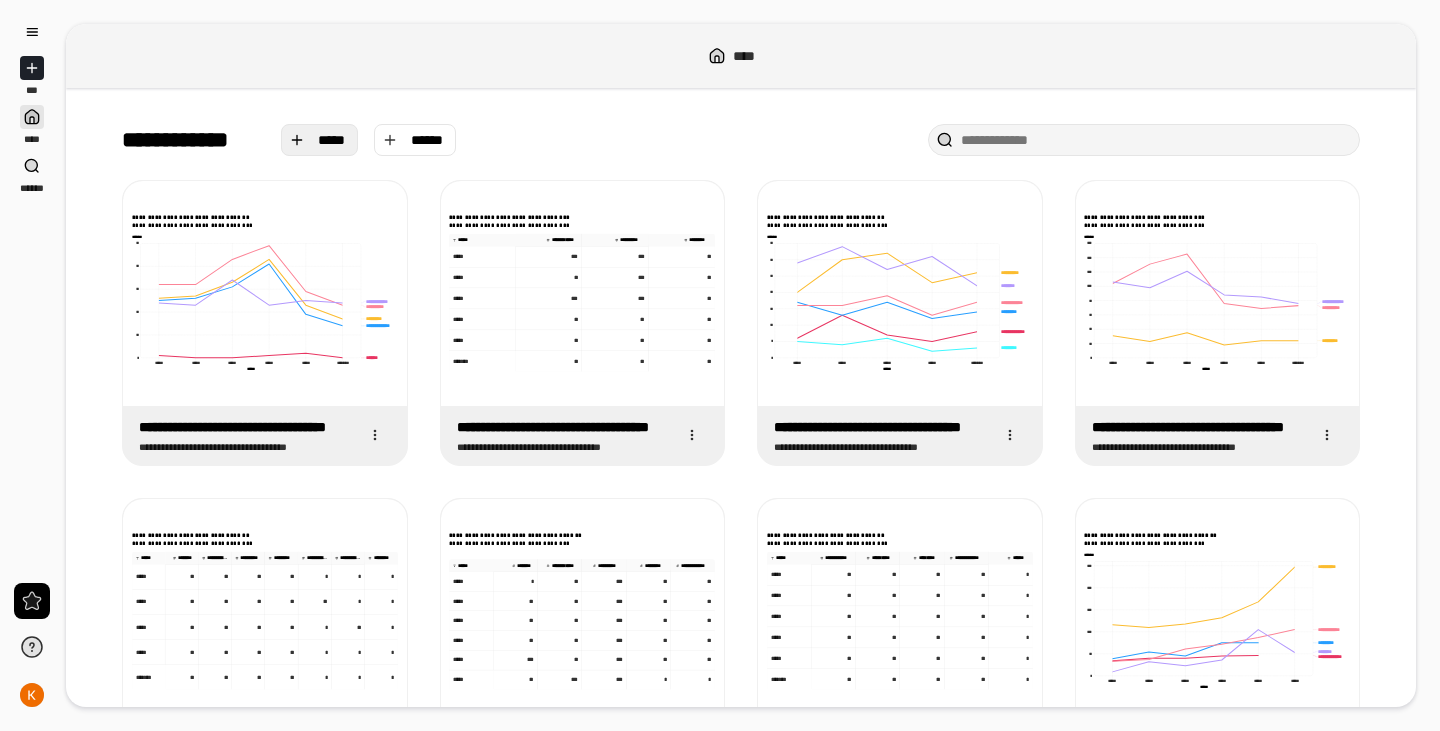 click on "*****" at bounding box center [320, 140] 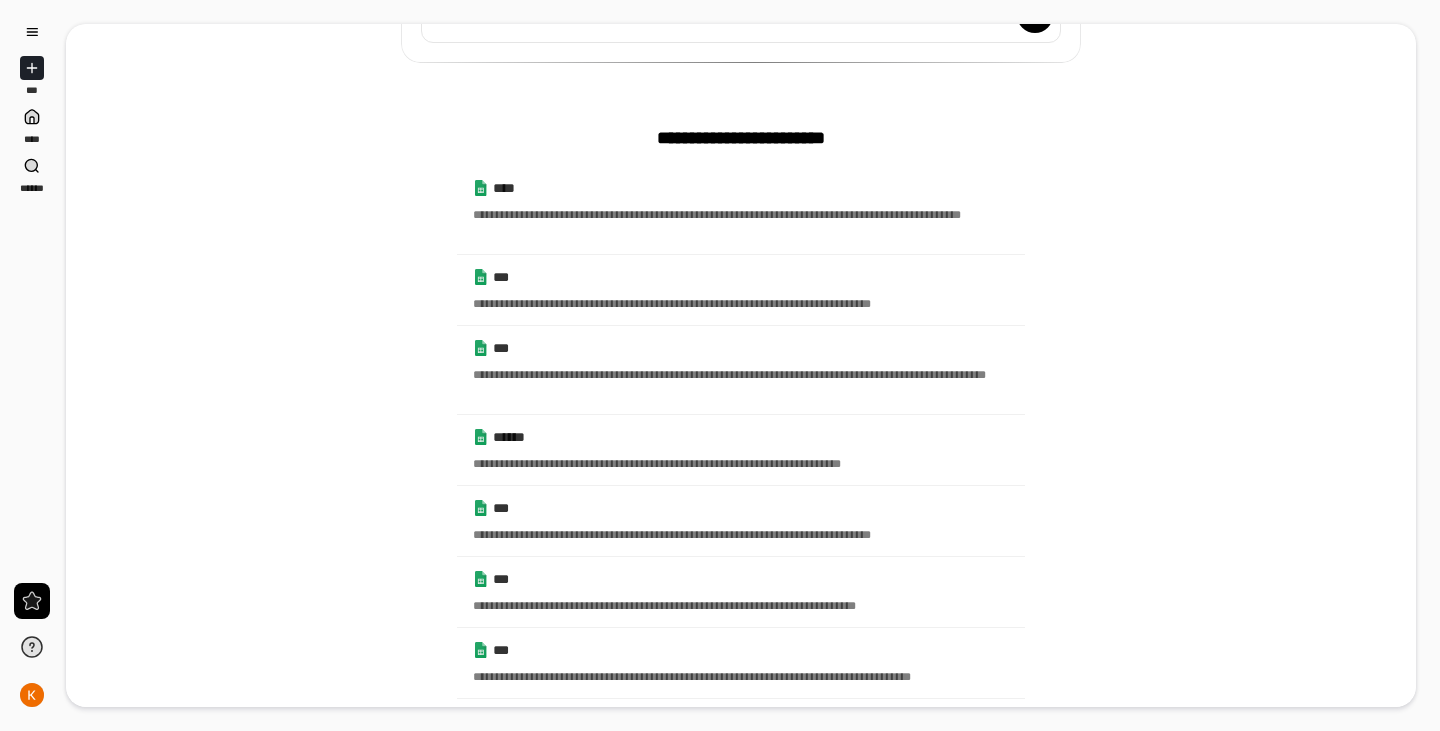 scroll, scrollTop: 500, scrollLeft: 0, axis: vertical 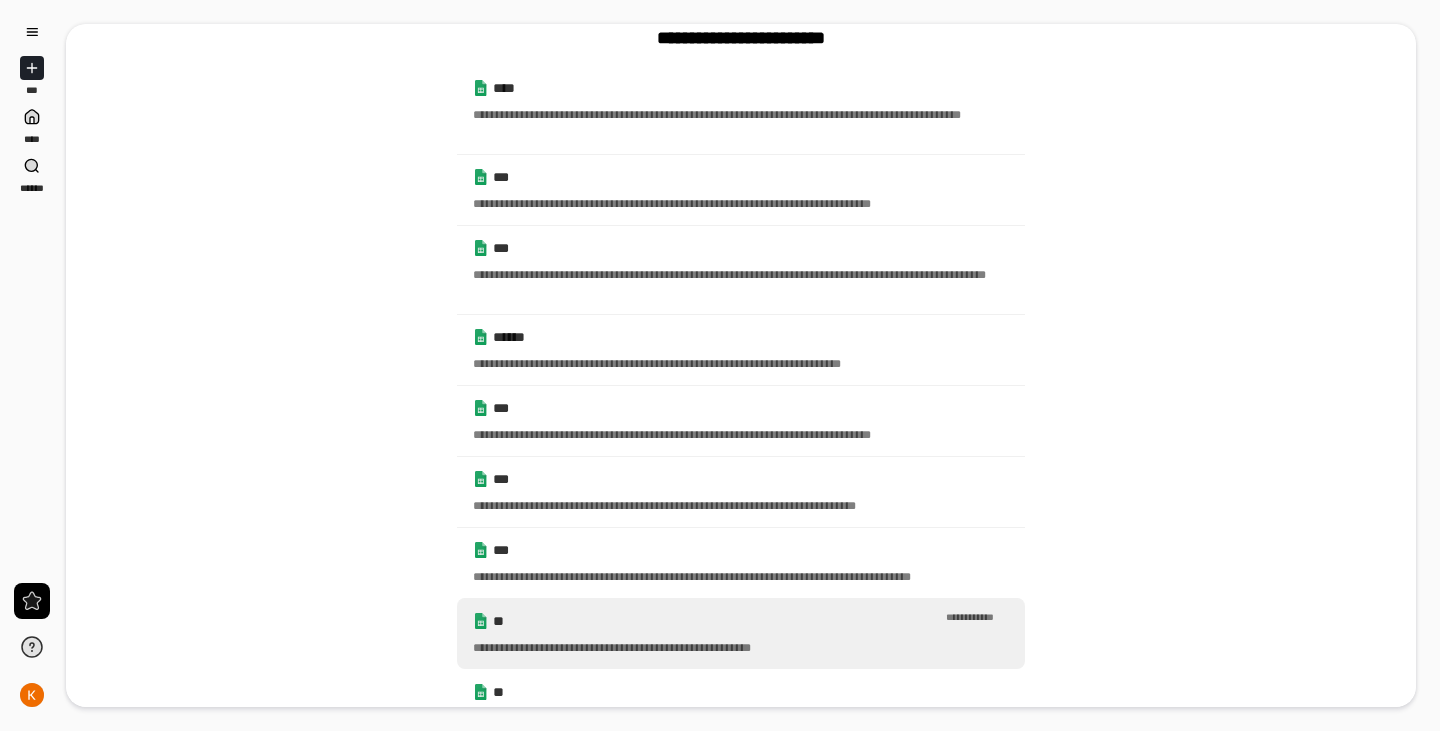 click on "**" at bounding box center (717, 621) 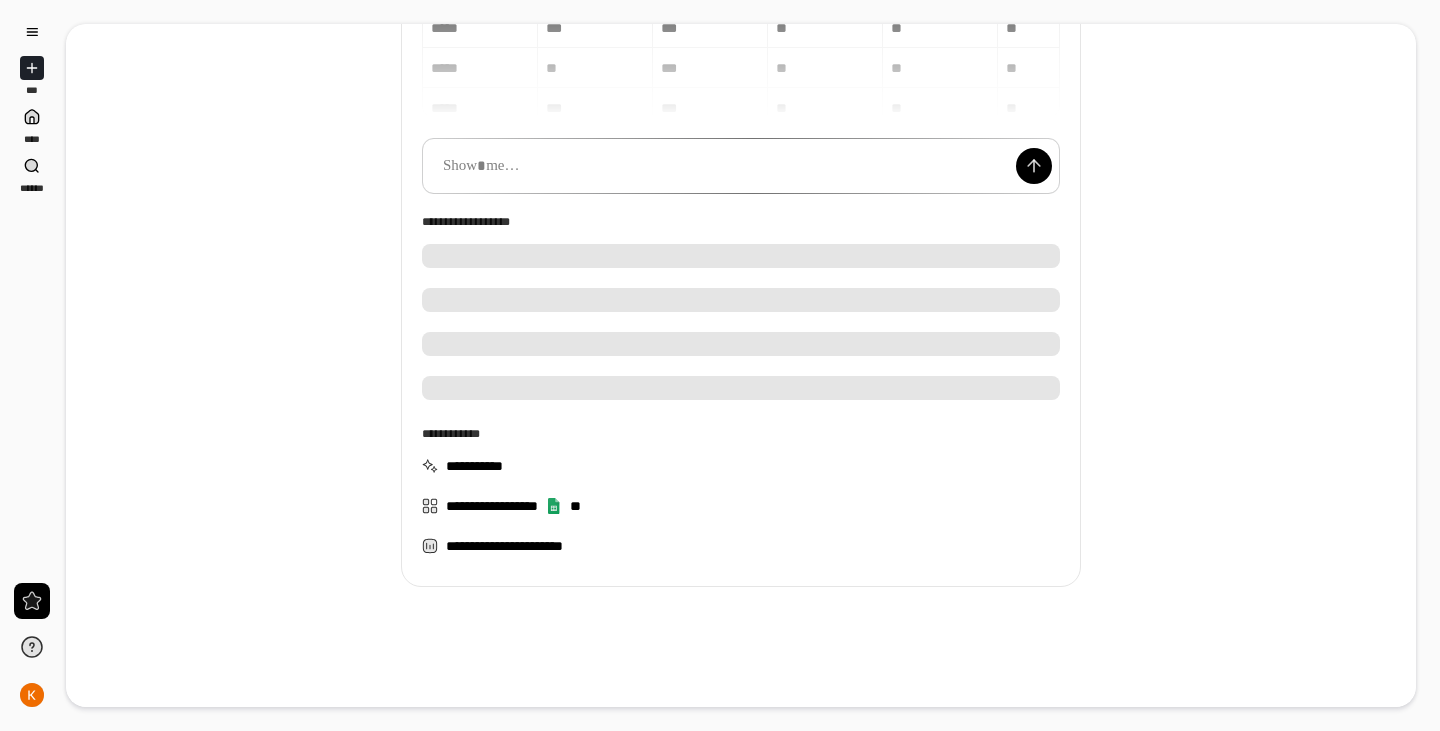 scroll, scrollTop: 169, scrollLeft: 0, axis: vertical 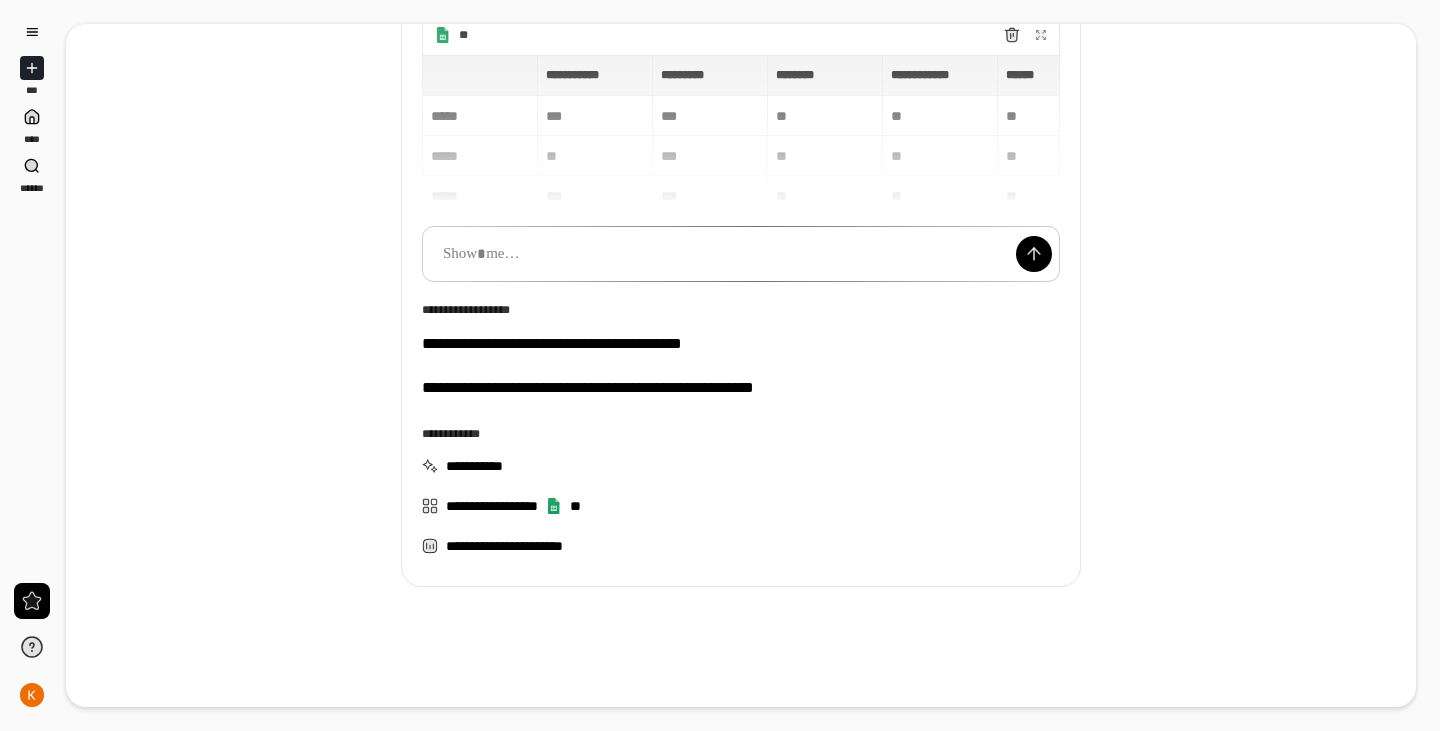 click on "**********" at bounding box center (741, 130) 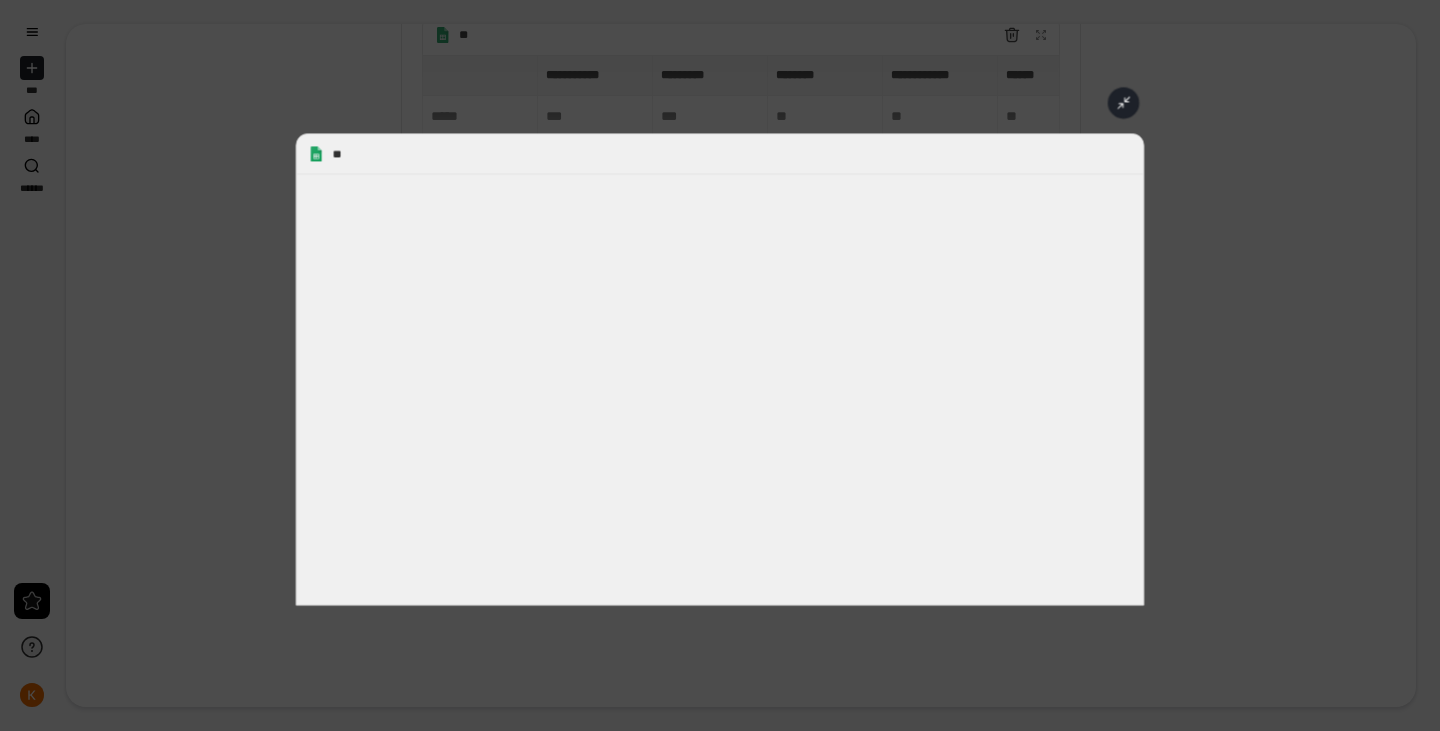 scroll, scrollTop: 15, scrollLeft: 0, axis: vertical 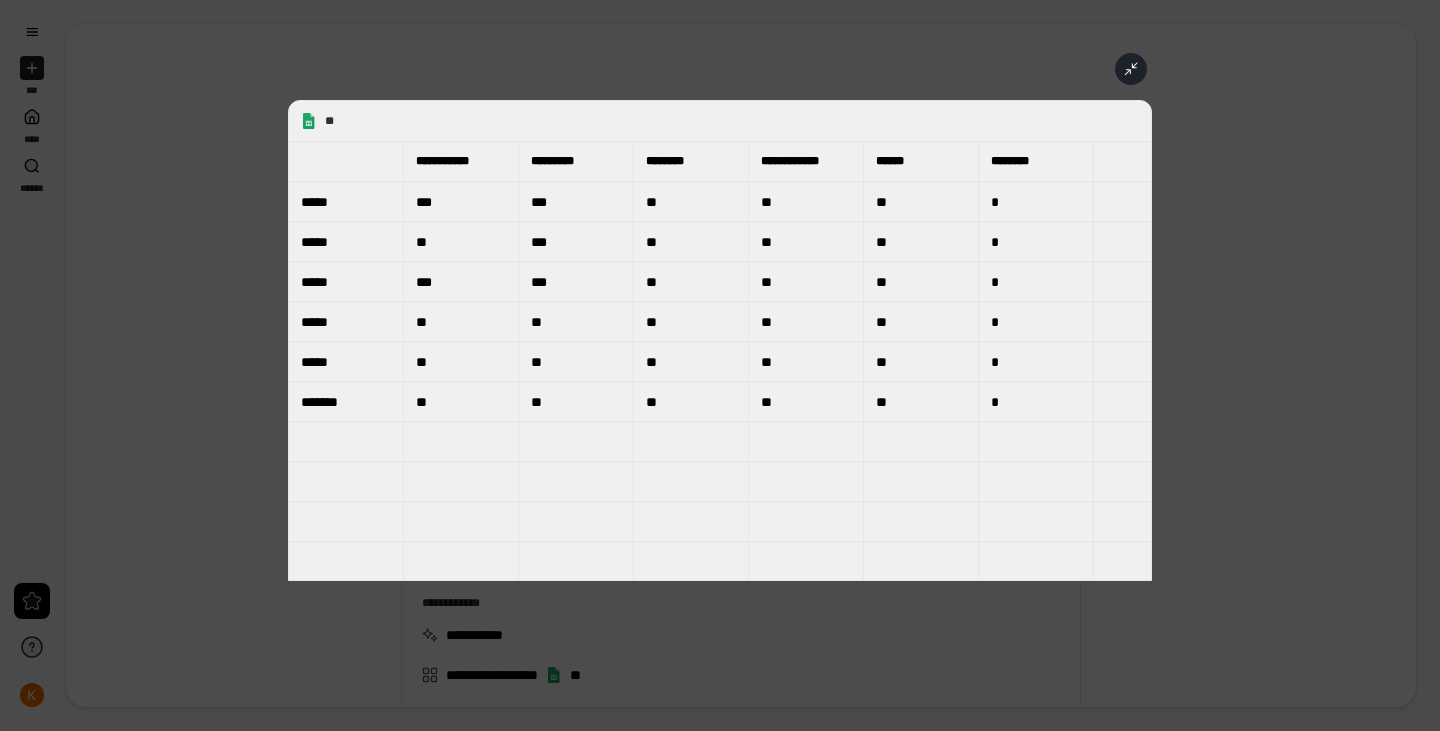 click 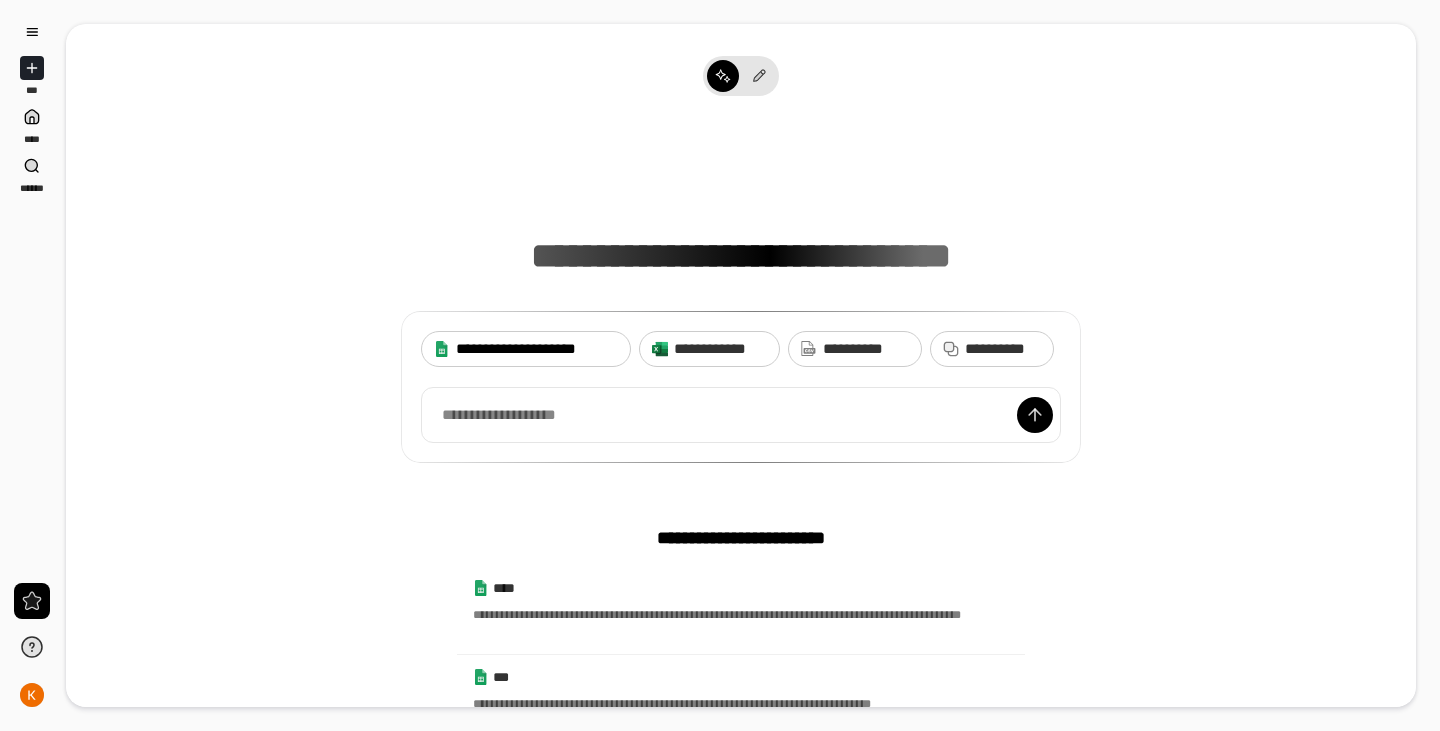 click on "**********" at bounding box center (537, 349) 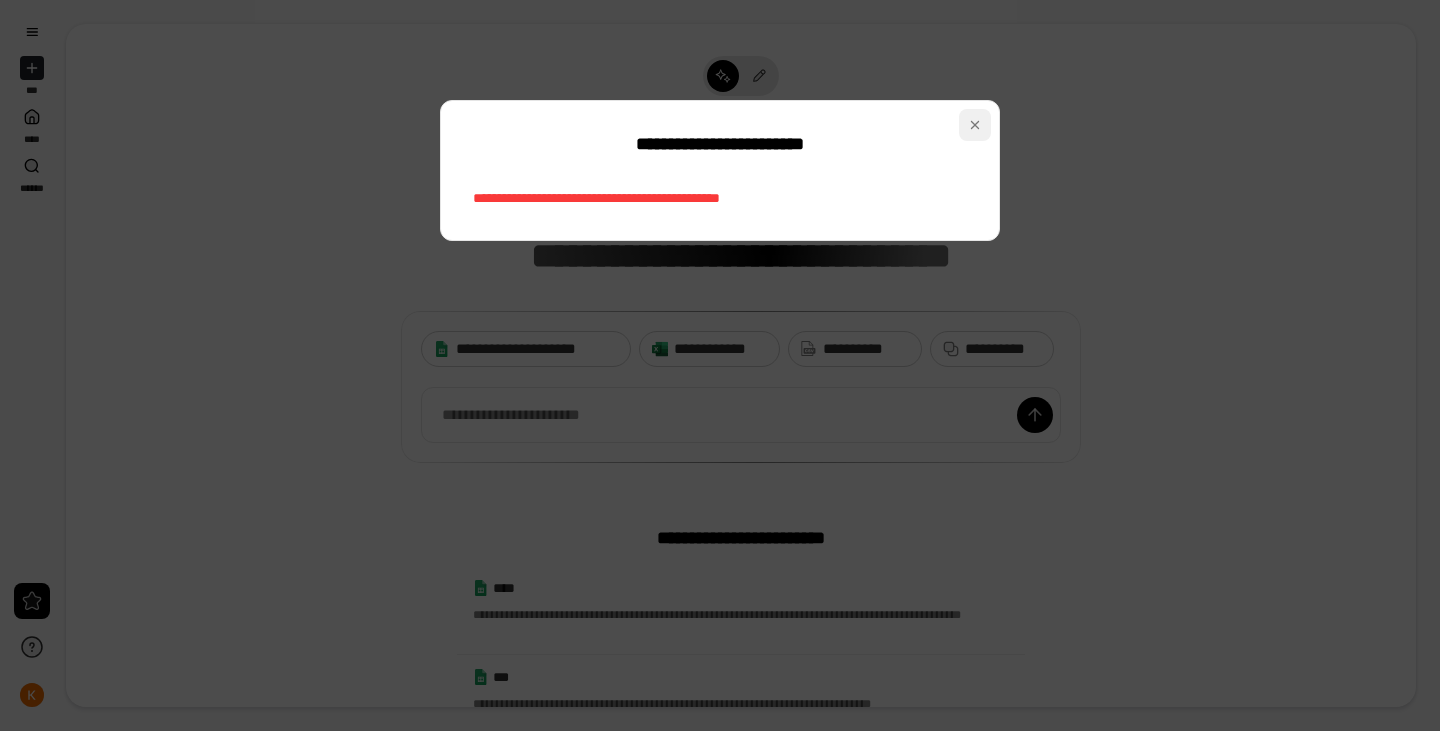 click at bounding box center [975, 125] 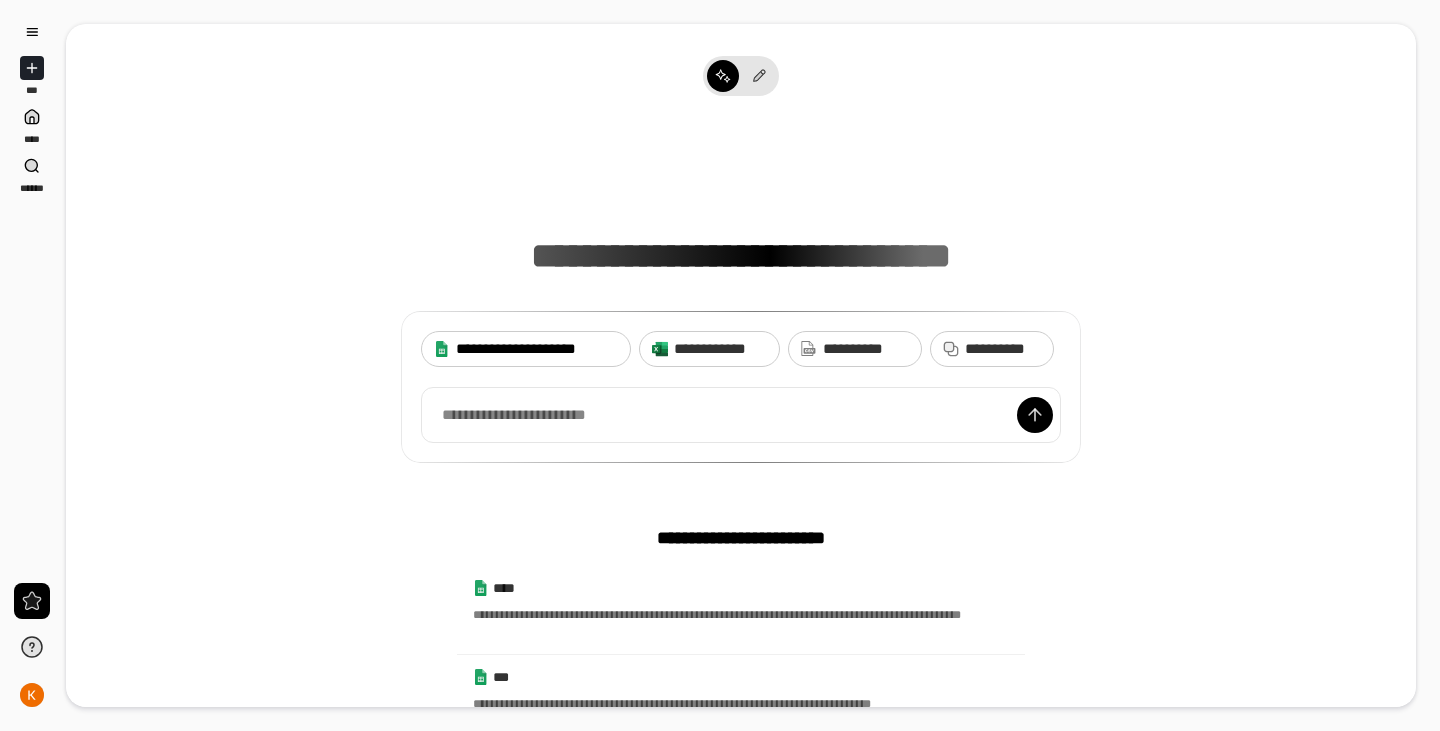 click on "**********" at bounding box center (537, 349) 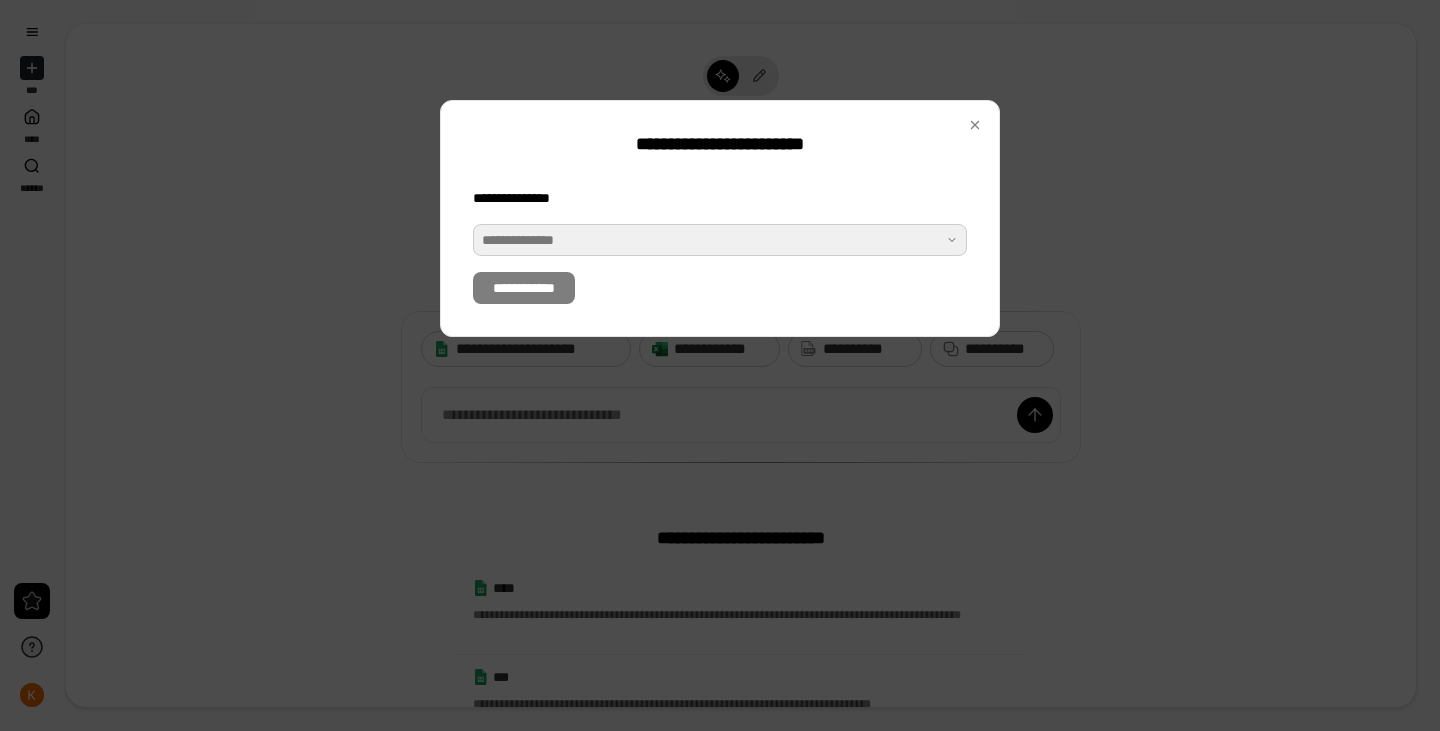 click at bounding box center (720, 240) 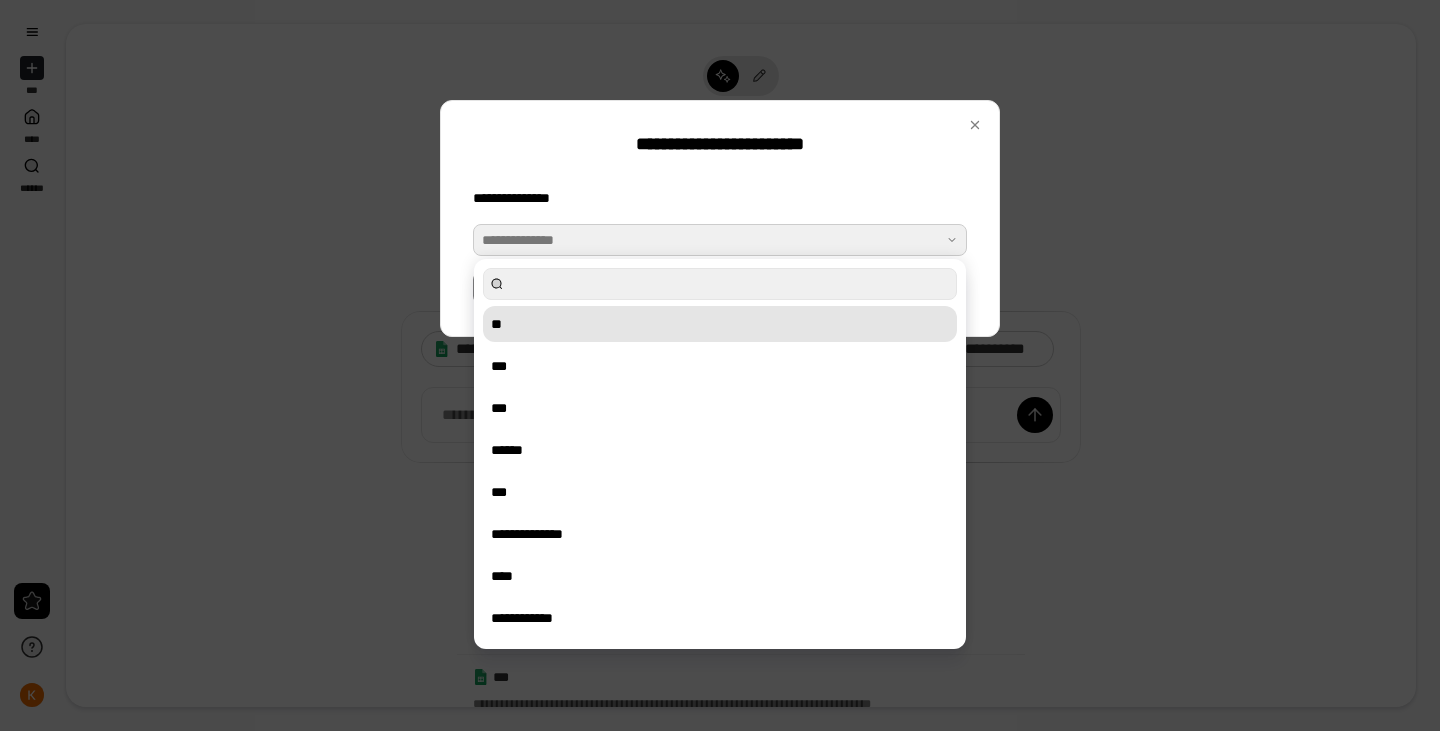 click on "**" at bounding box center [720, 324] 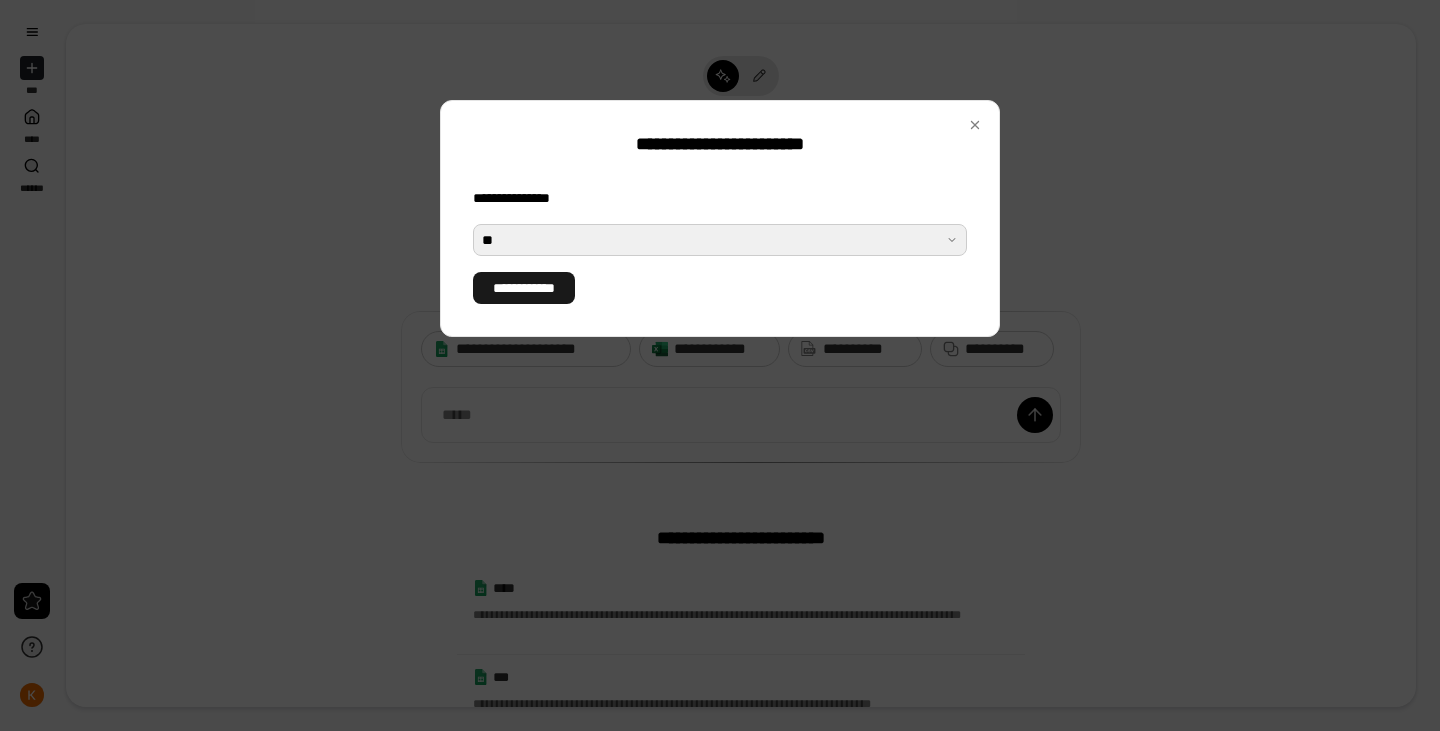click on "**********" at bounding box center [524, 288] 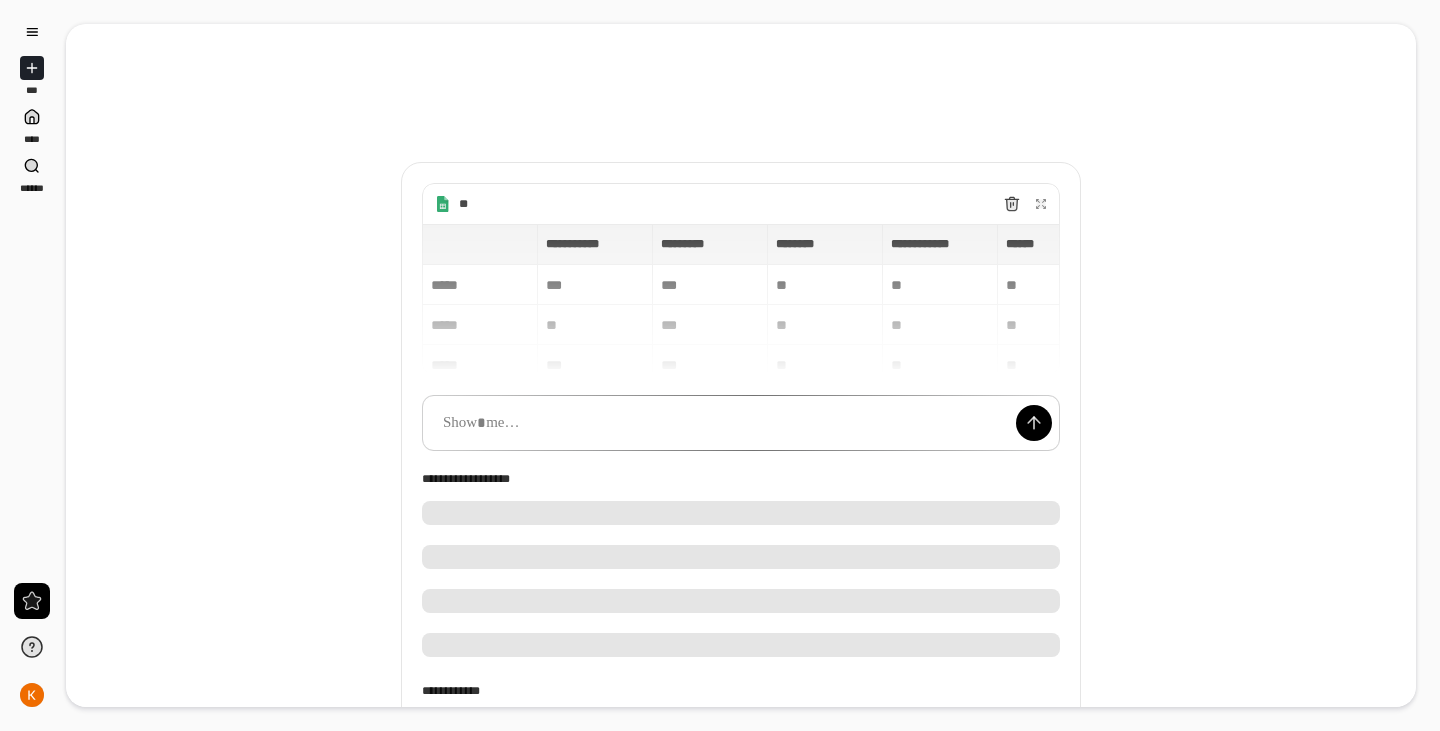 type 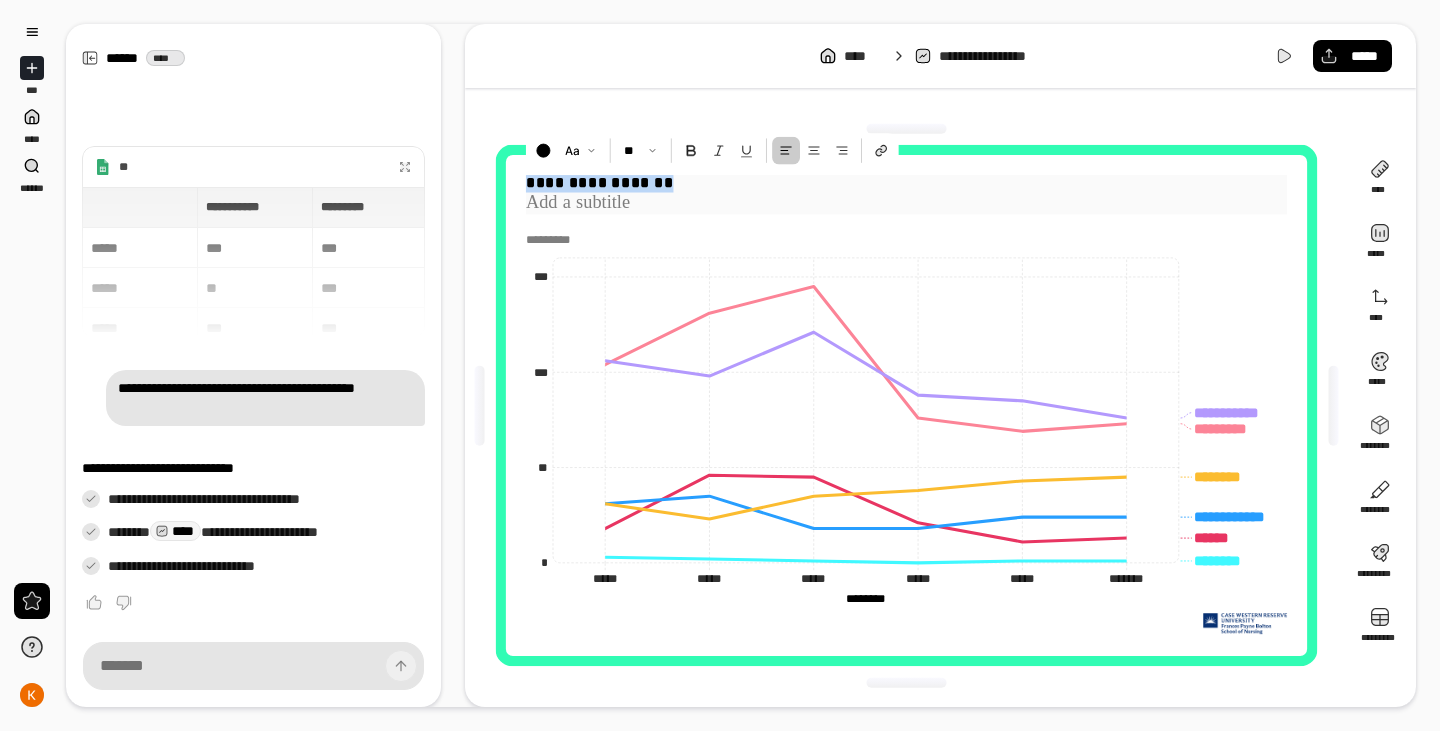 drag, startPoint x: 676, startPoint y: 181, endPoint x: 516, endPoint y: 180, distance: 160.00313 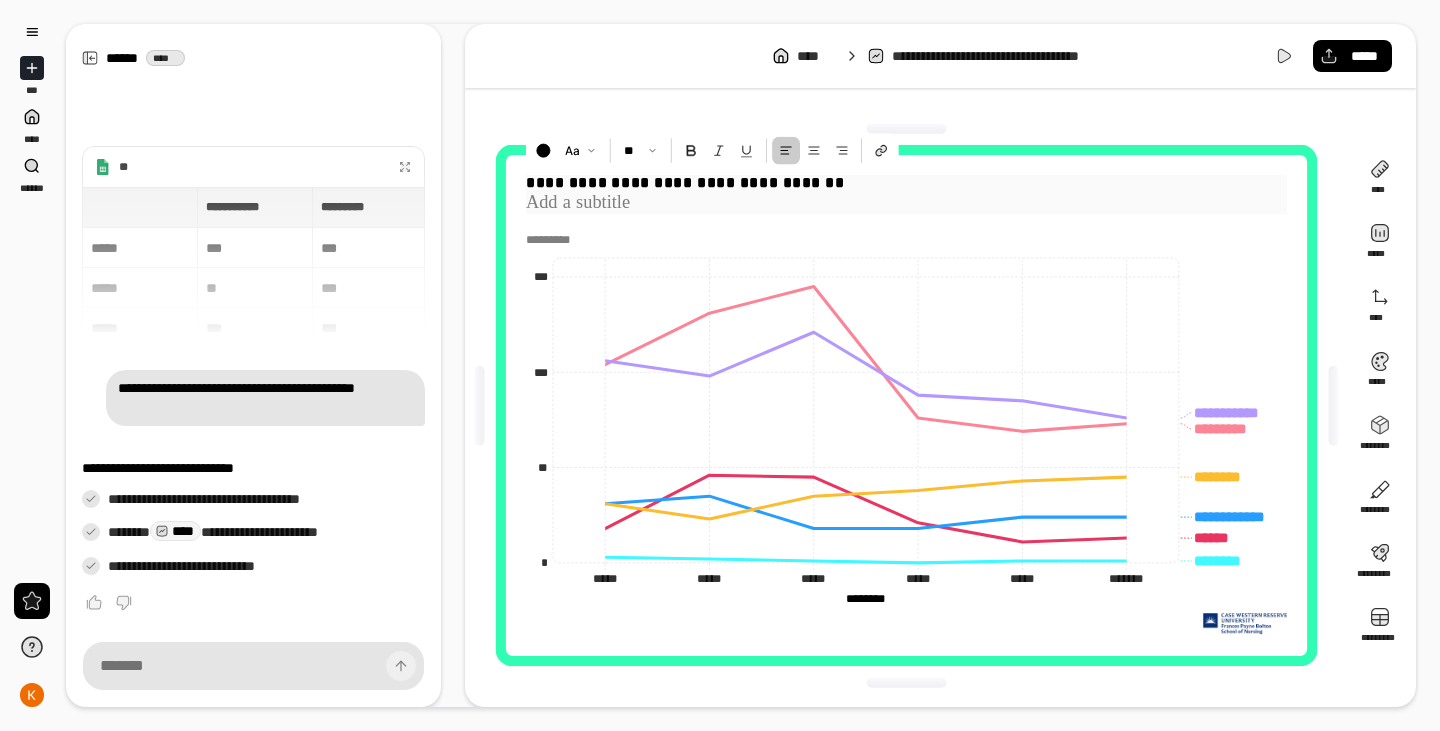 click at bounding box center [906, 203] 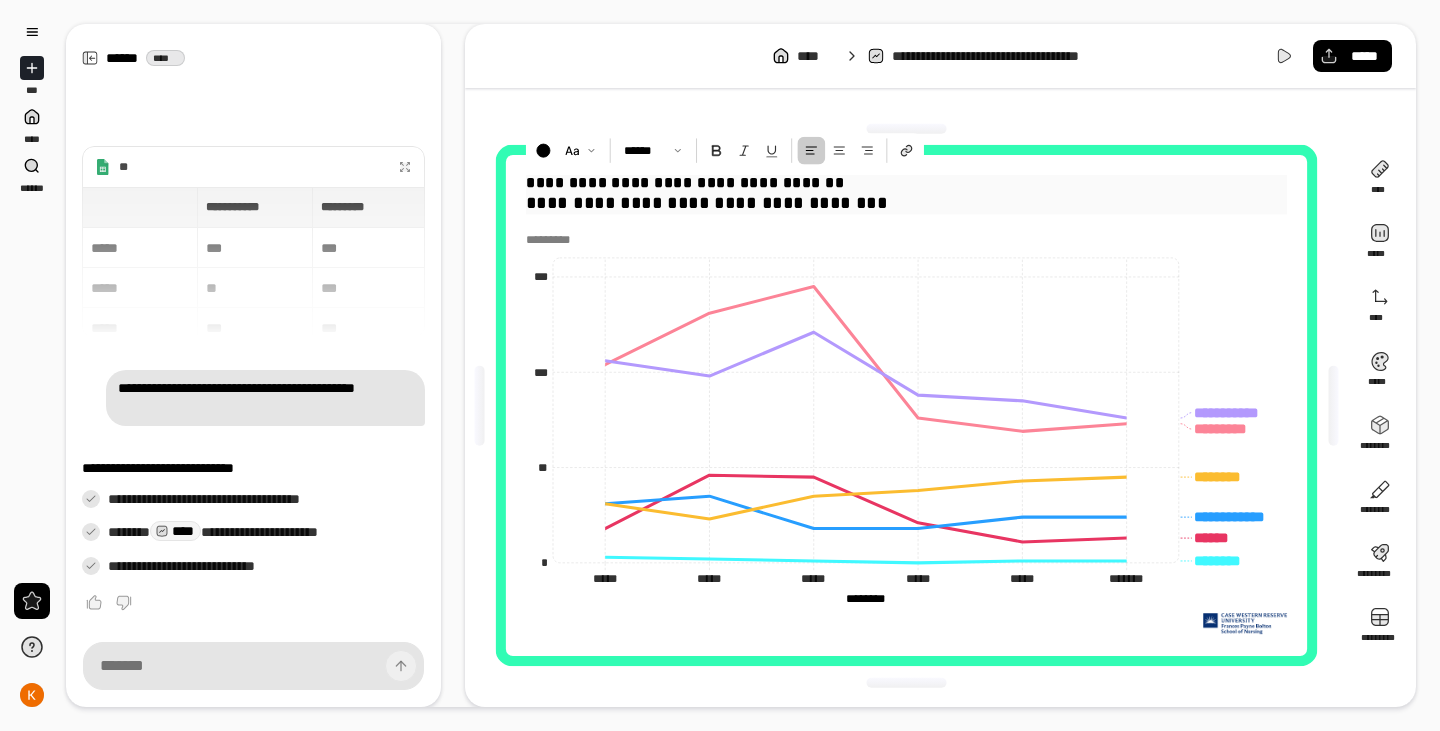 click on "**********" at bounding box center [906, 203] 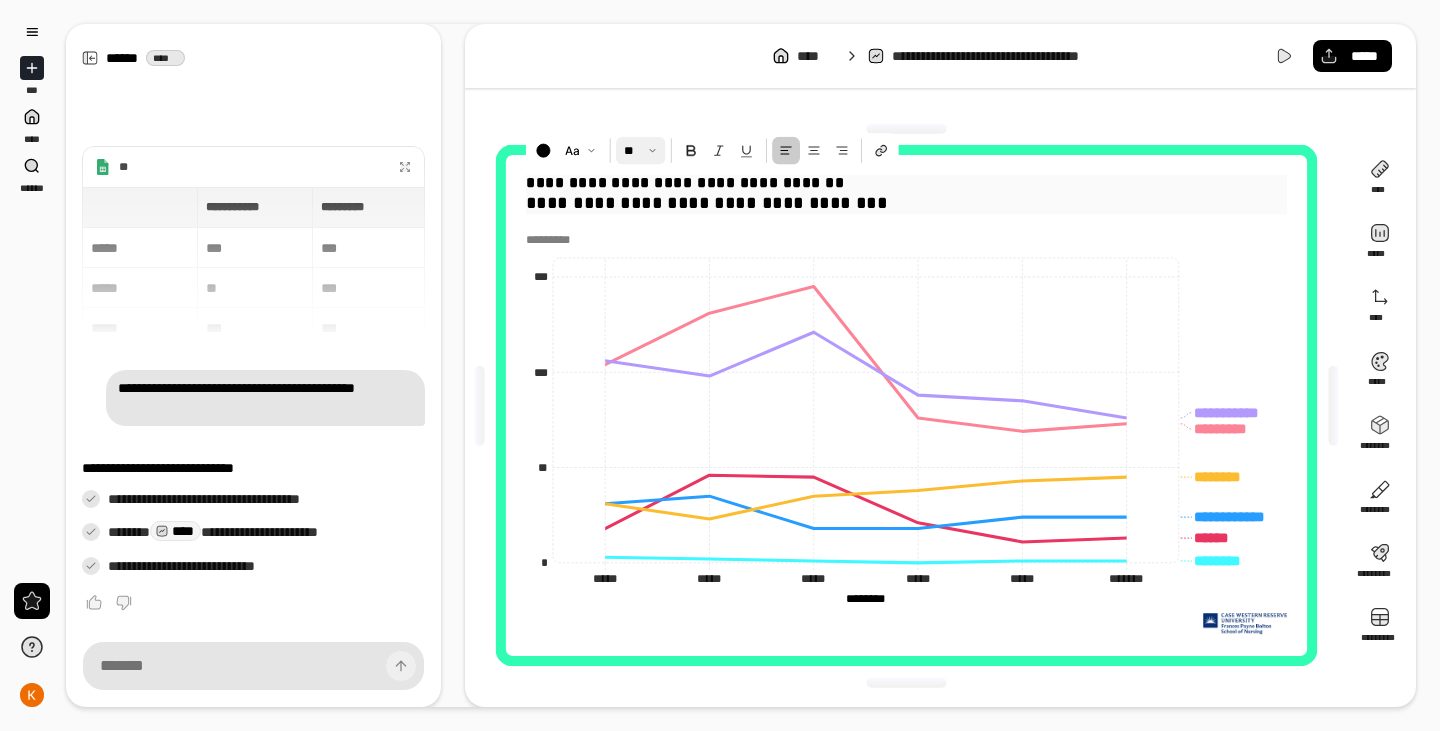 click at bounding box center (640, 151) 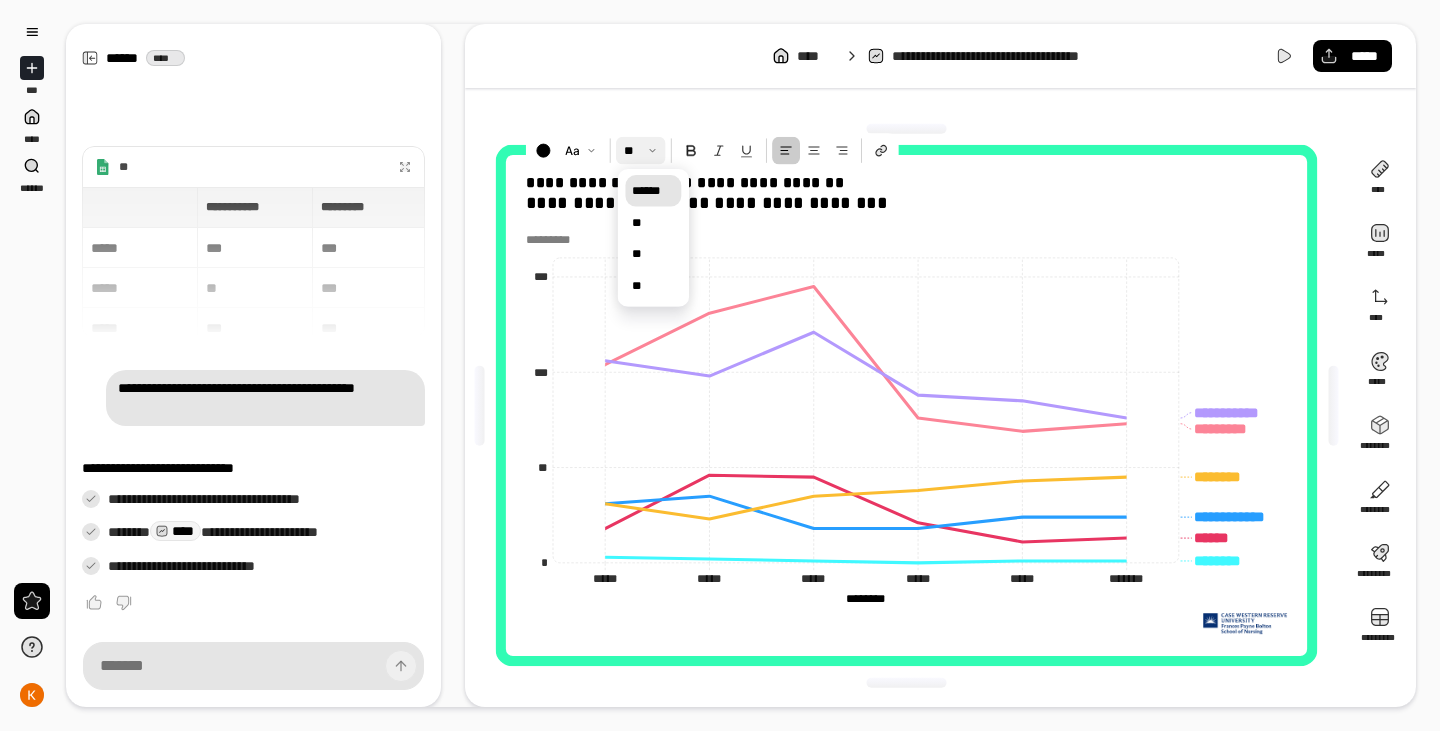 click on "******" at bounding box center [653, 190] 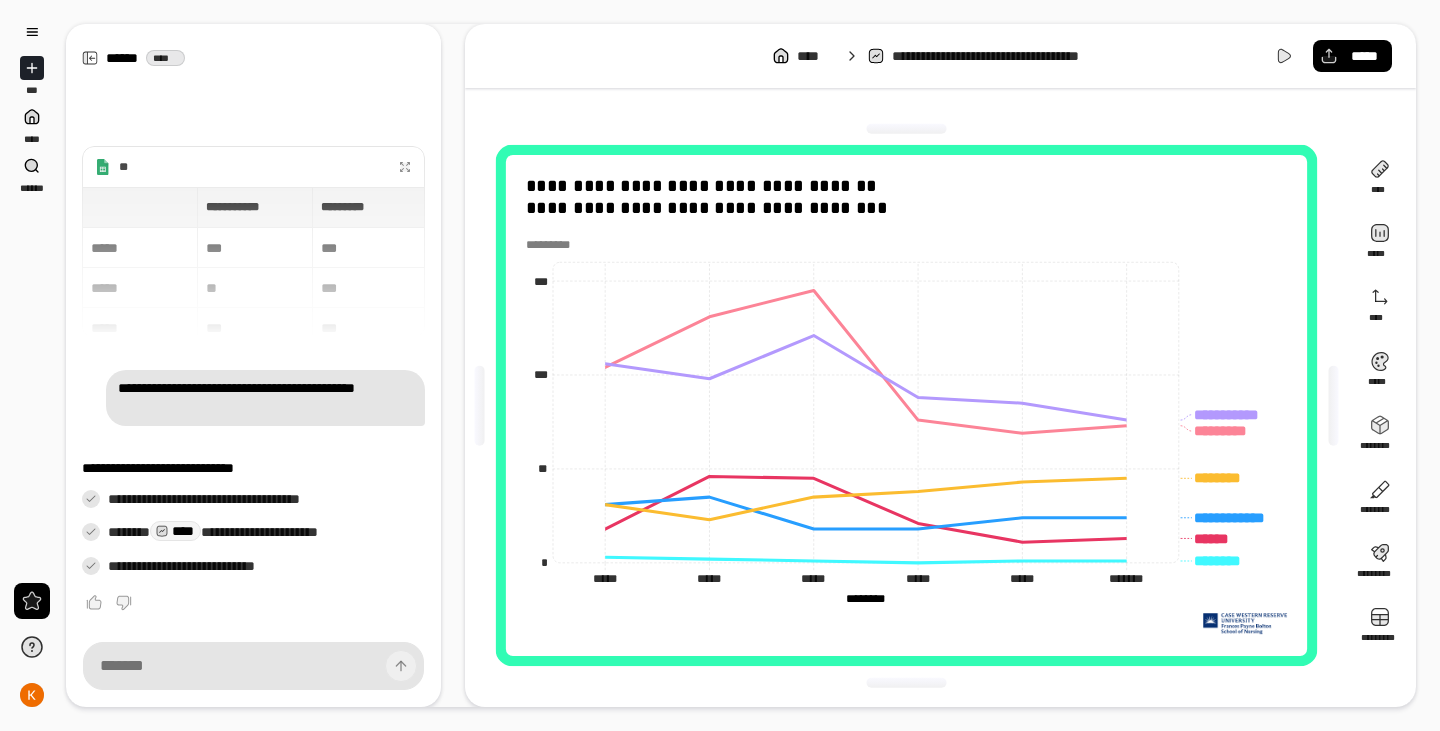 click on "**********" at bounding box center [906, 406] 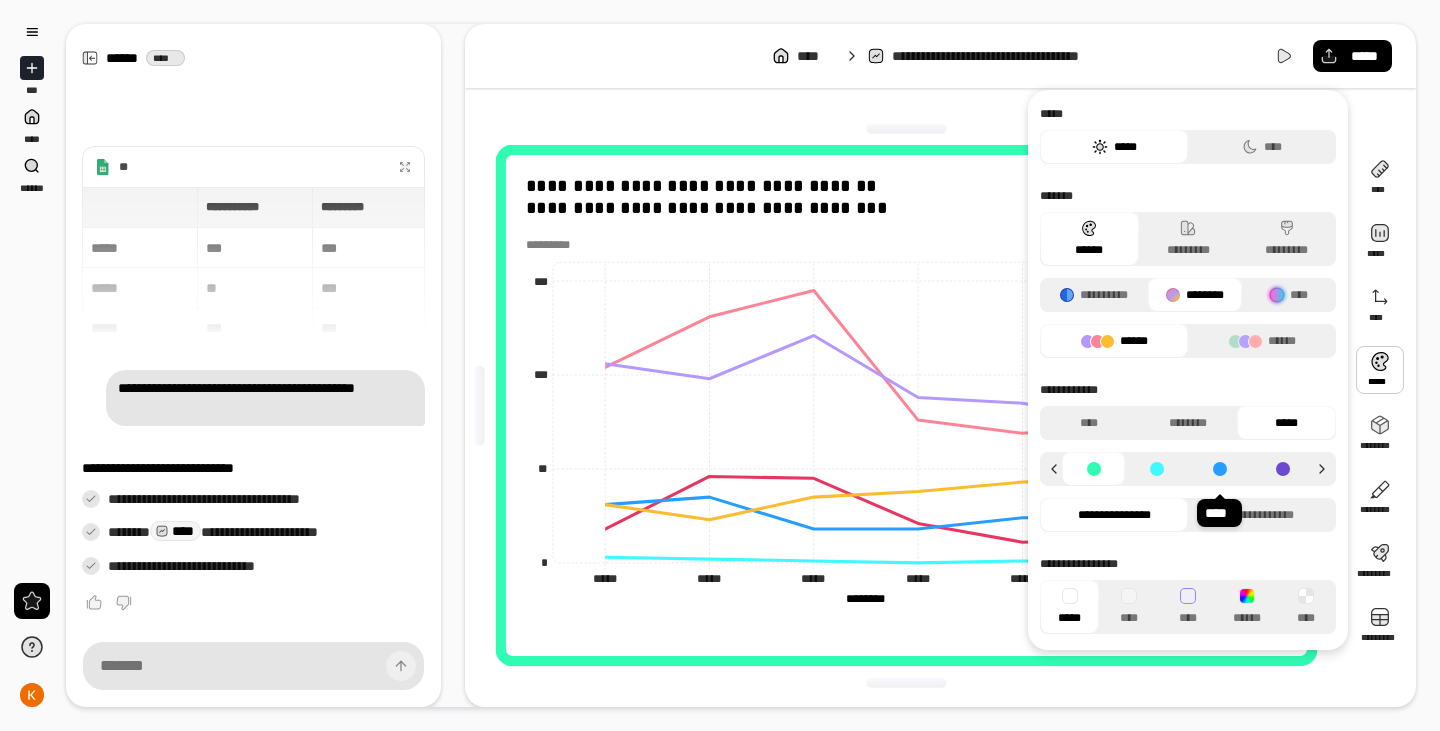 click at bounding box center (1220, 469) 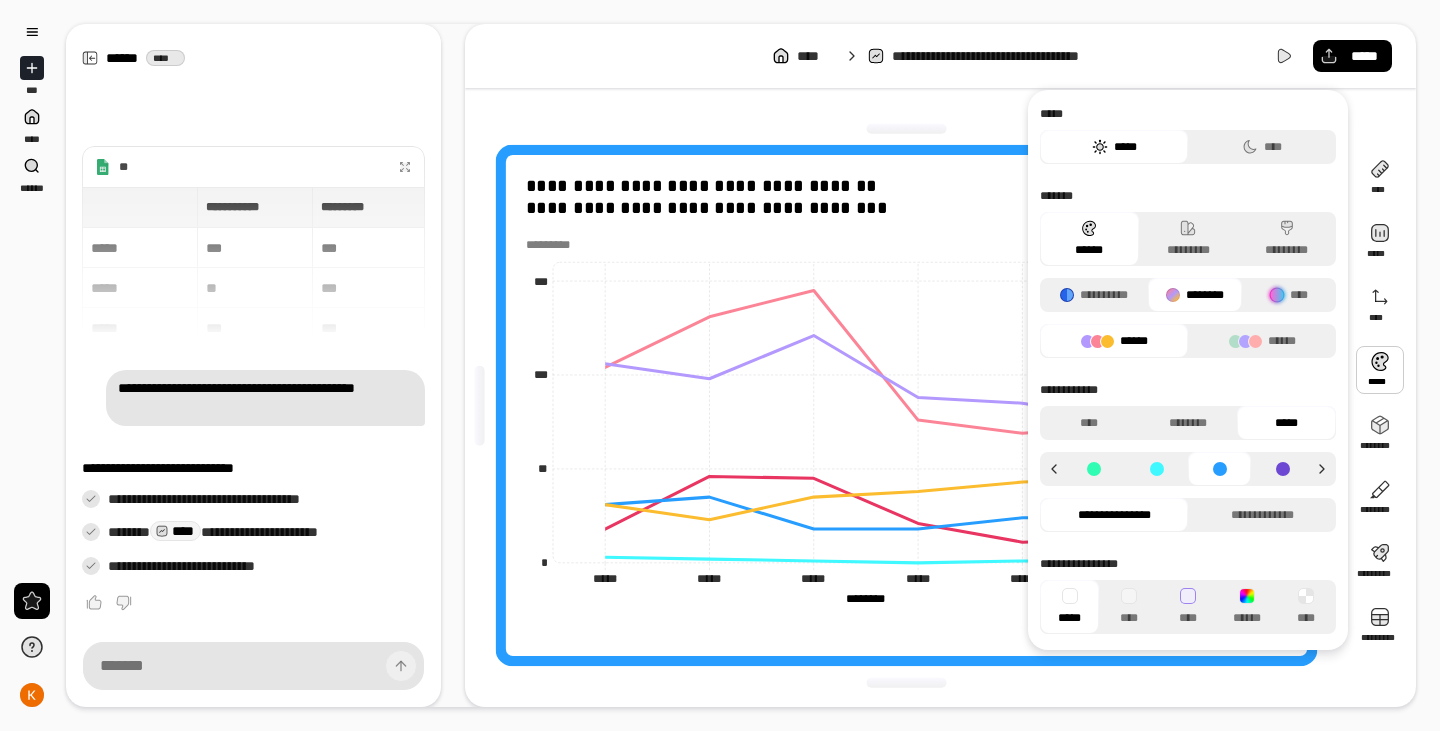 click at bounding box center [553, 245] 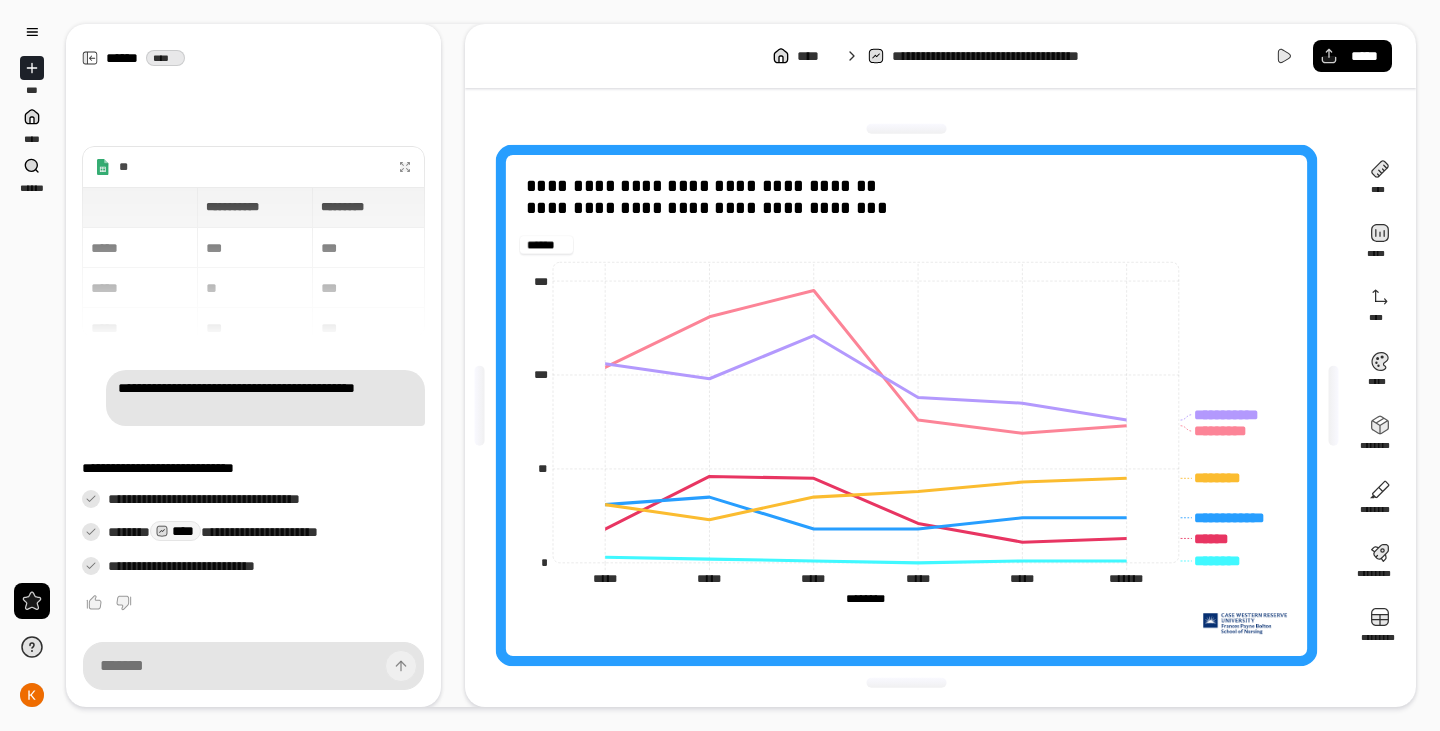 type on "******" 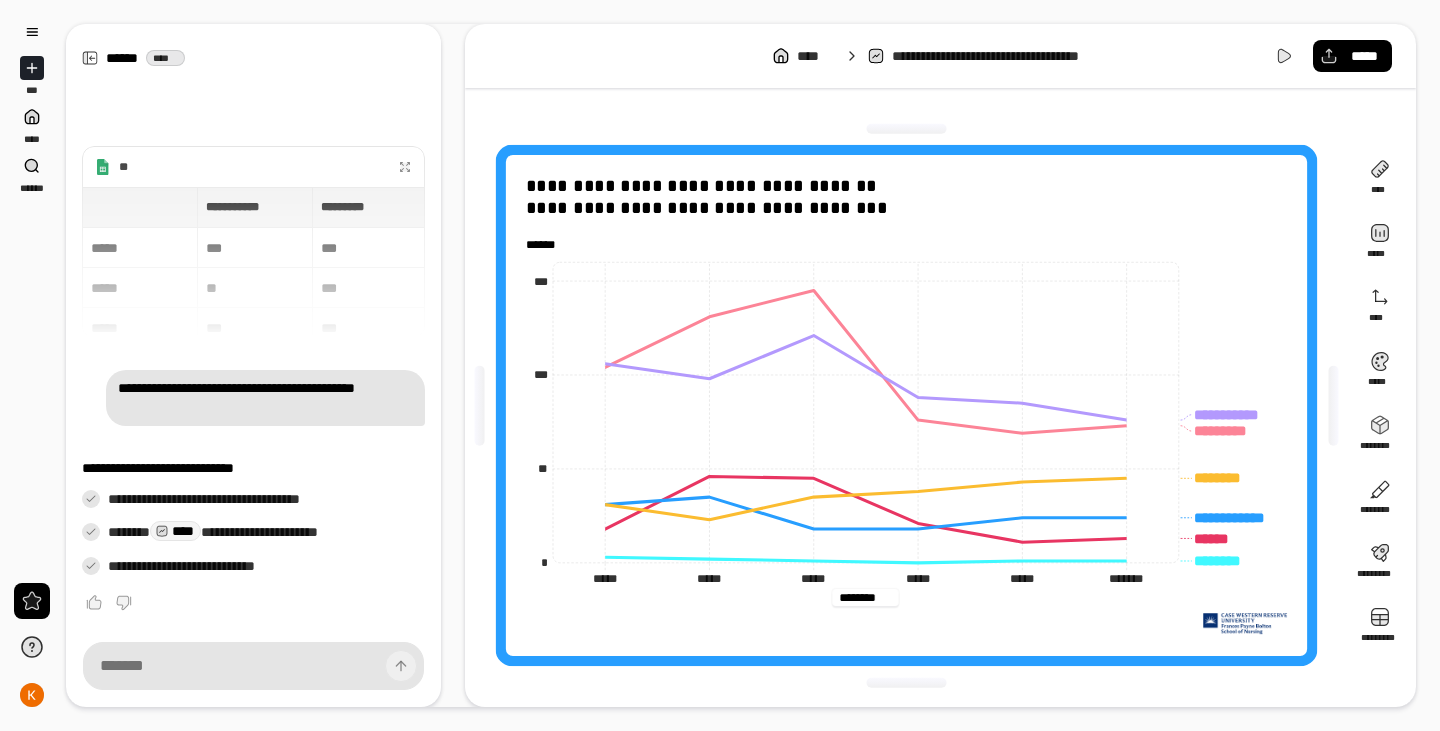 drag, startPoint x: 846, startPoint y: 599, endPoint x: 897, endPoint y: 592, distance: 51.47815 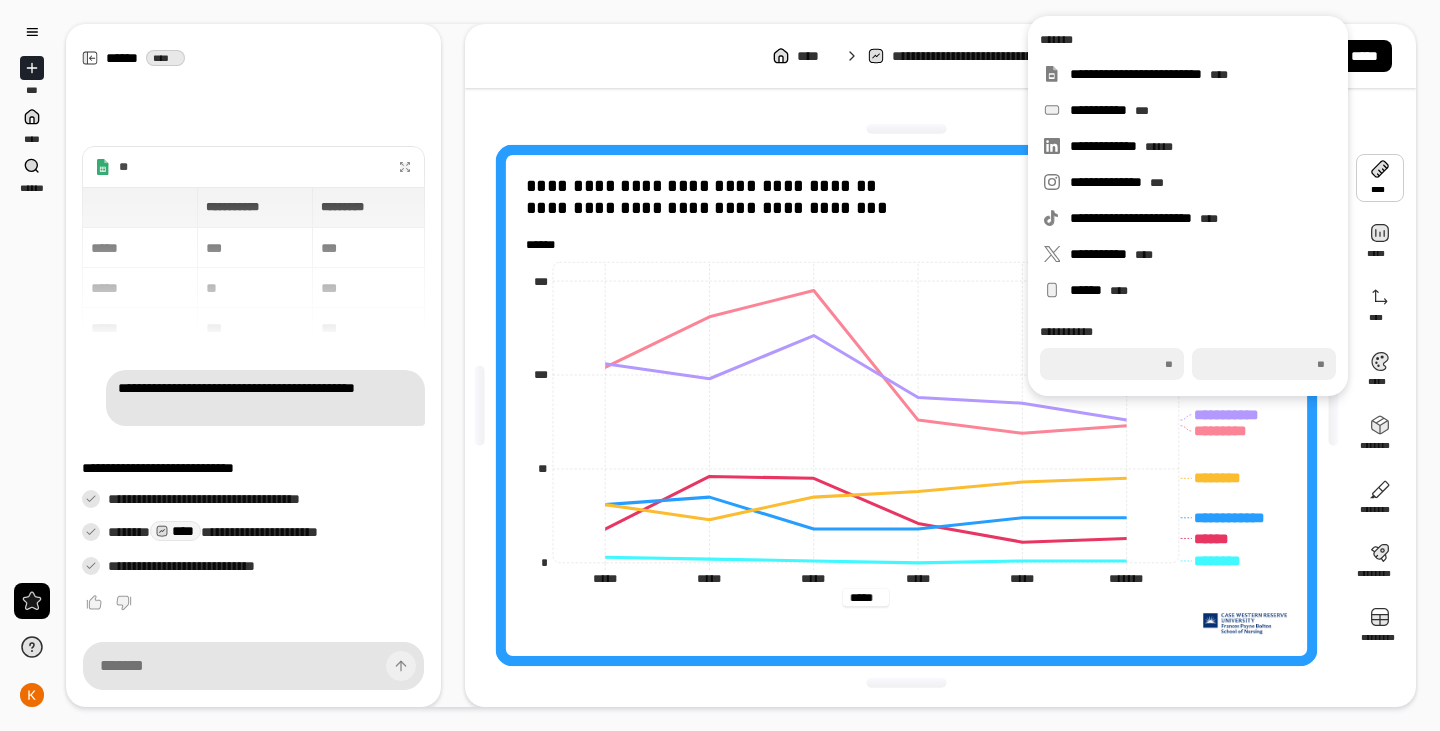 type on "*****" 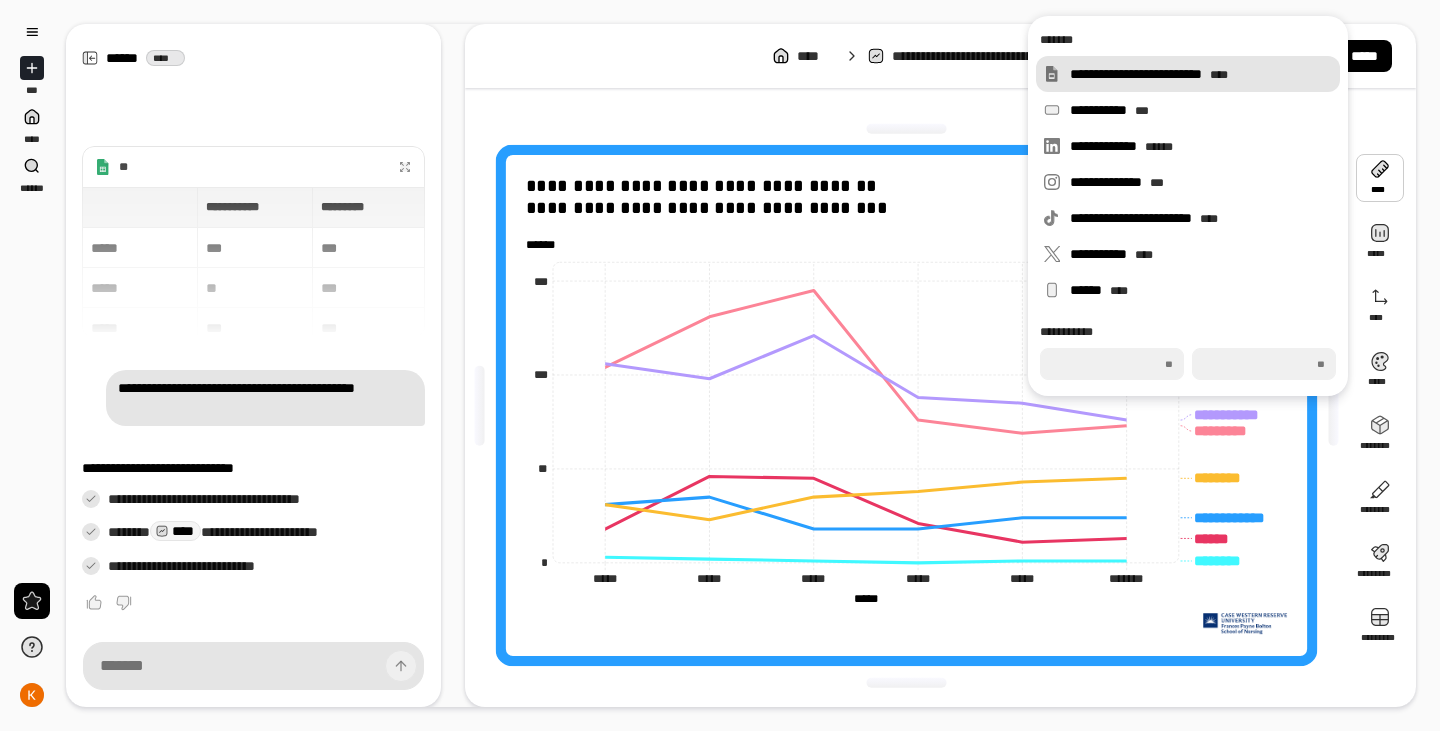 click on "**********" at bounding box center (1201, 74) 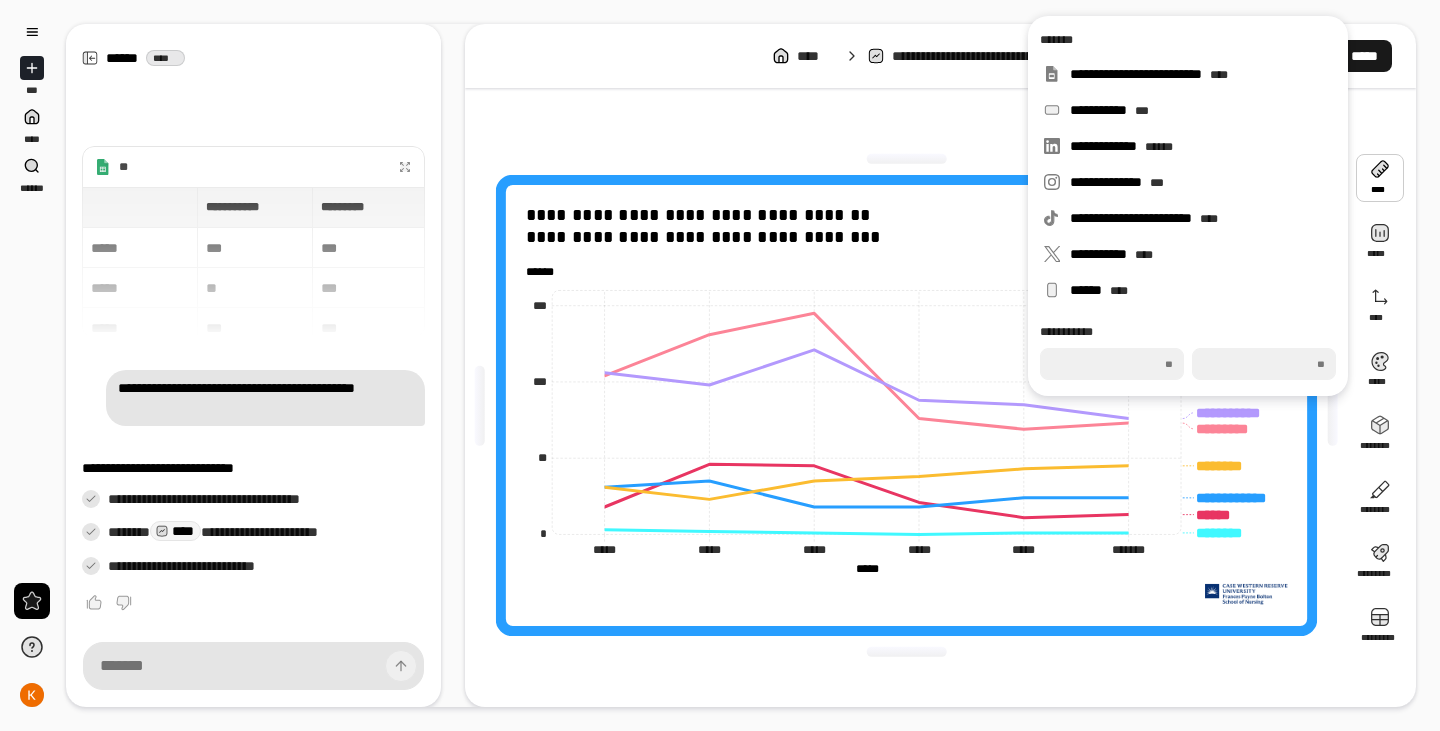 click on "*****" at bounding box center (1364, 56) 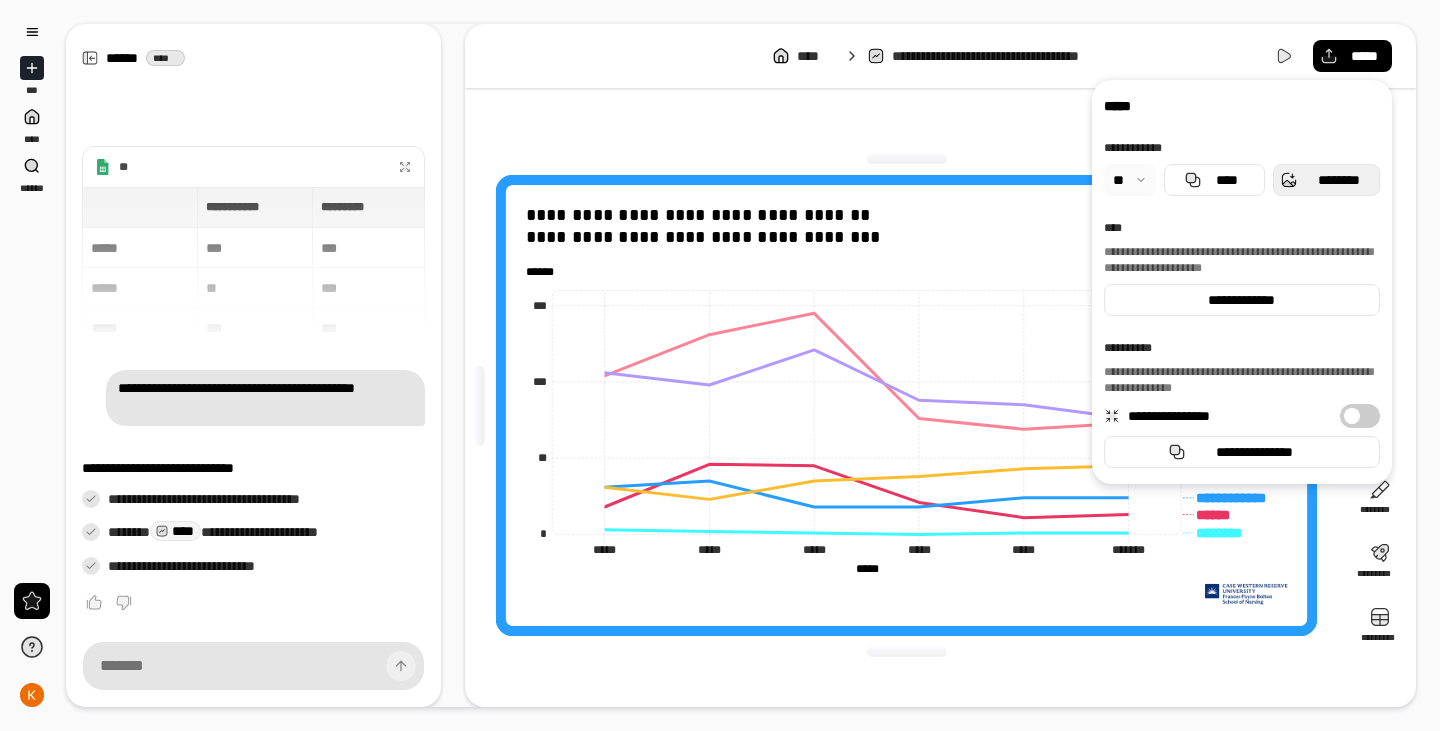 click on "********" at bounding box center (1338, 180) 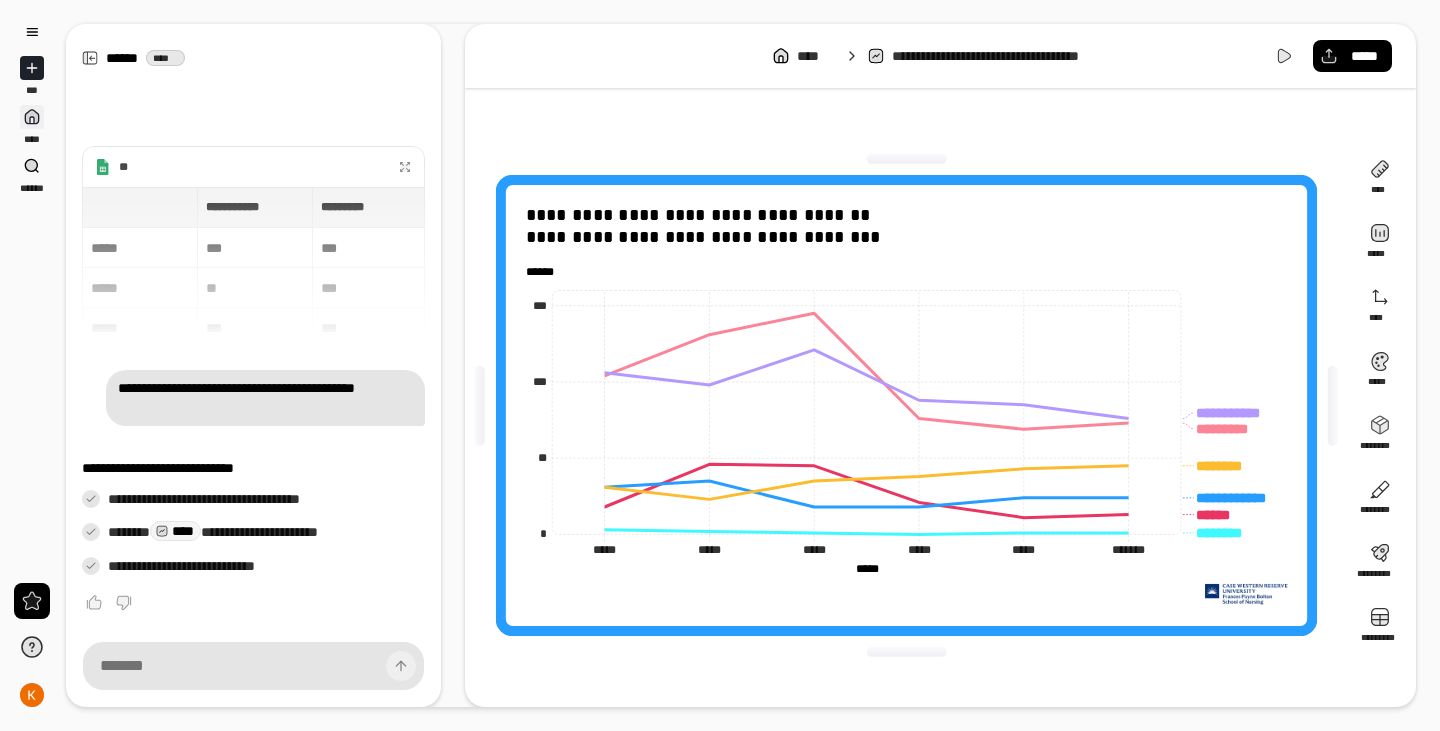 click at bounding box center [32, 117] 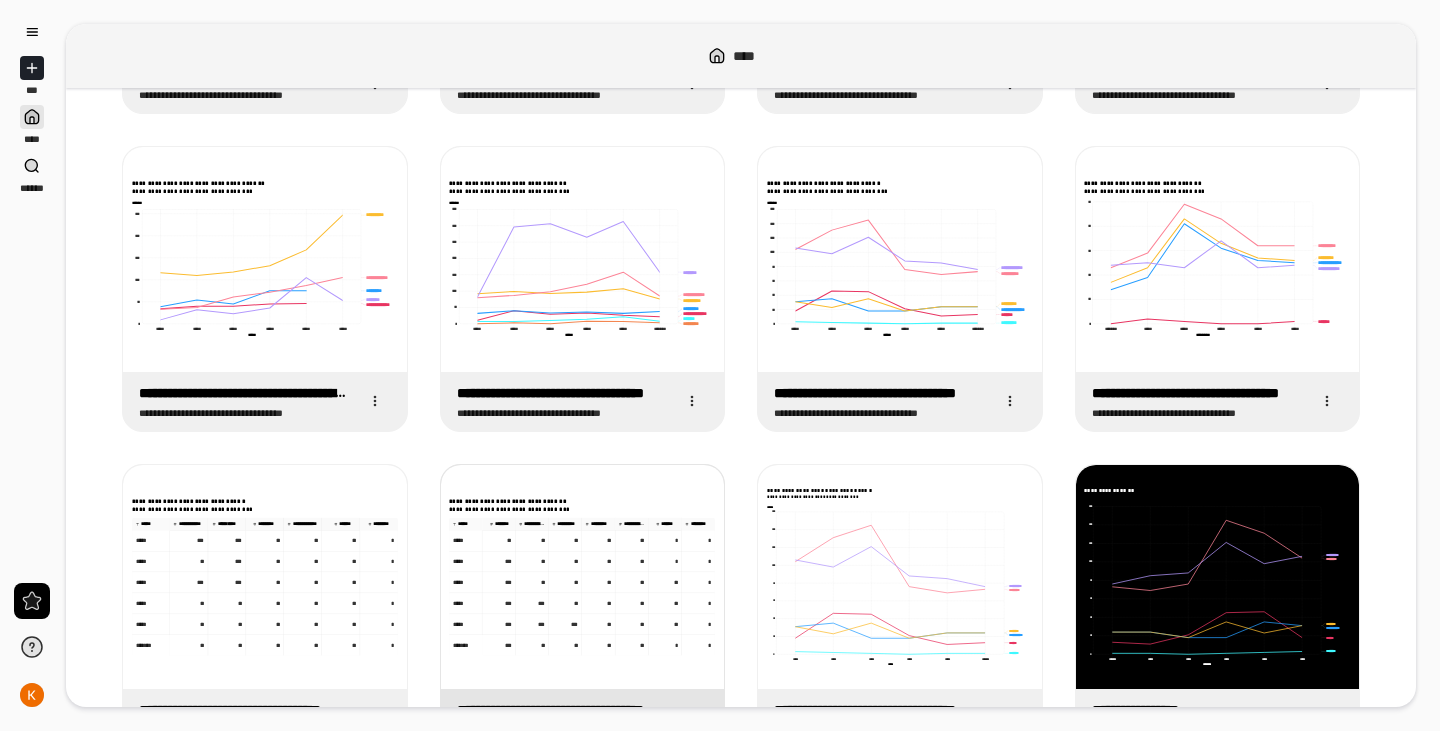 scroll, scrollTop: 700, scrollLeft: 0, axis: vertical 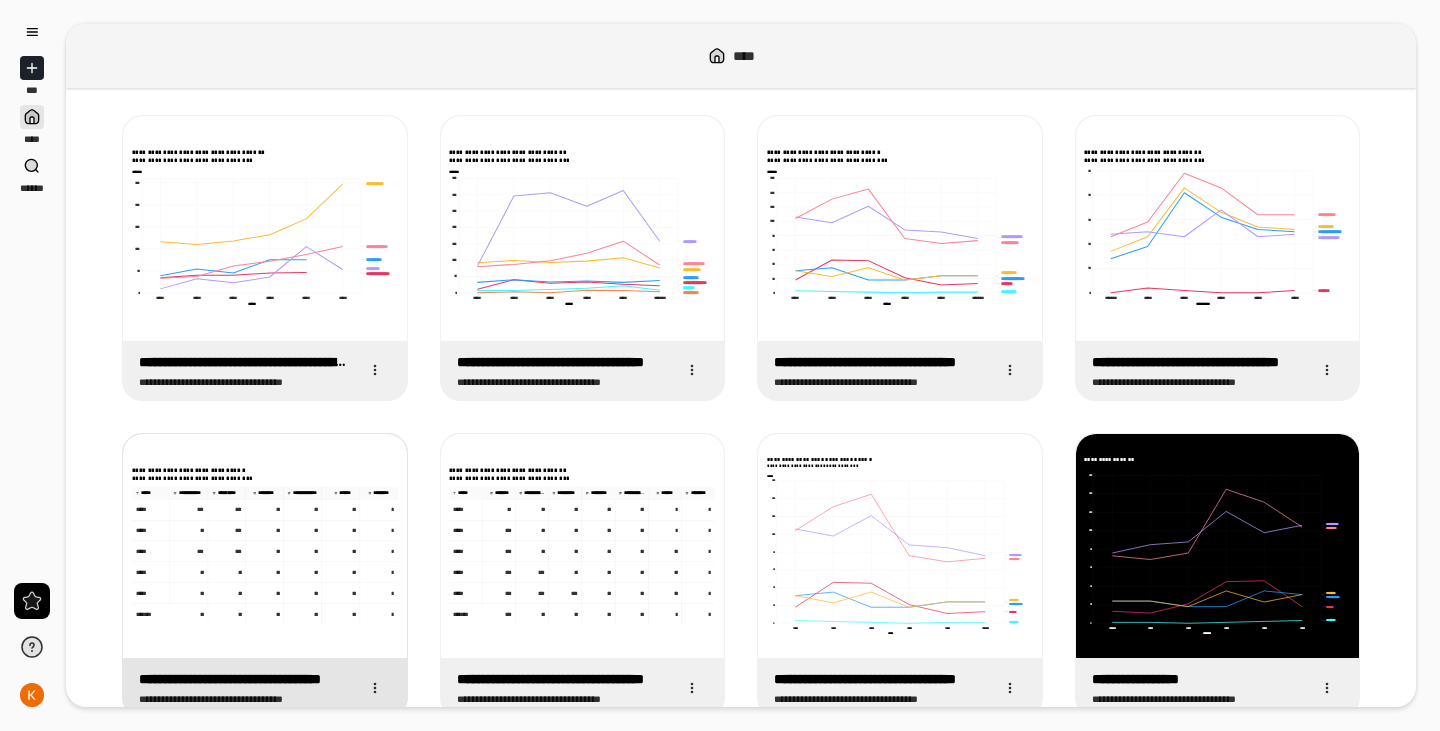click on "***" at bounding box center (227, 551) 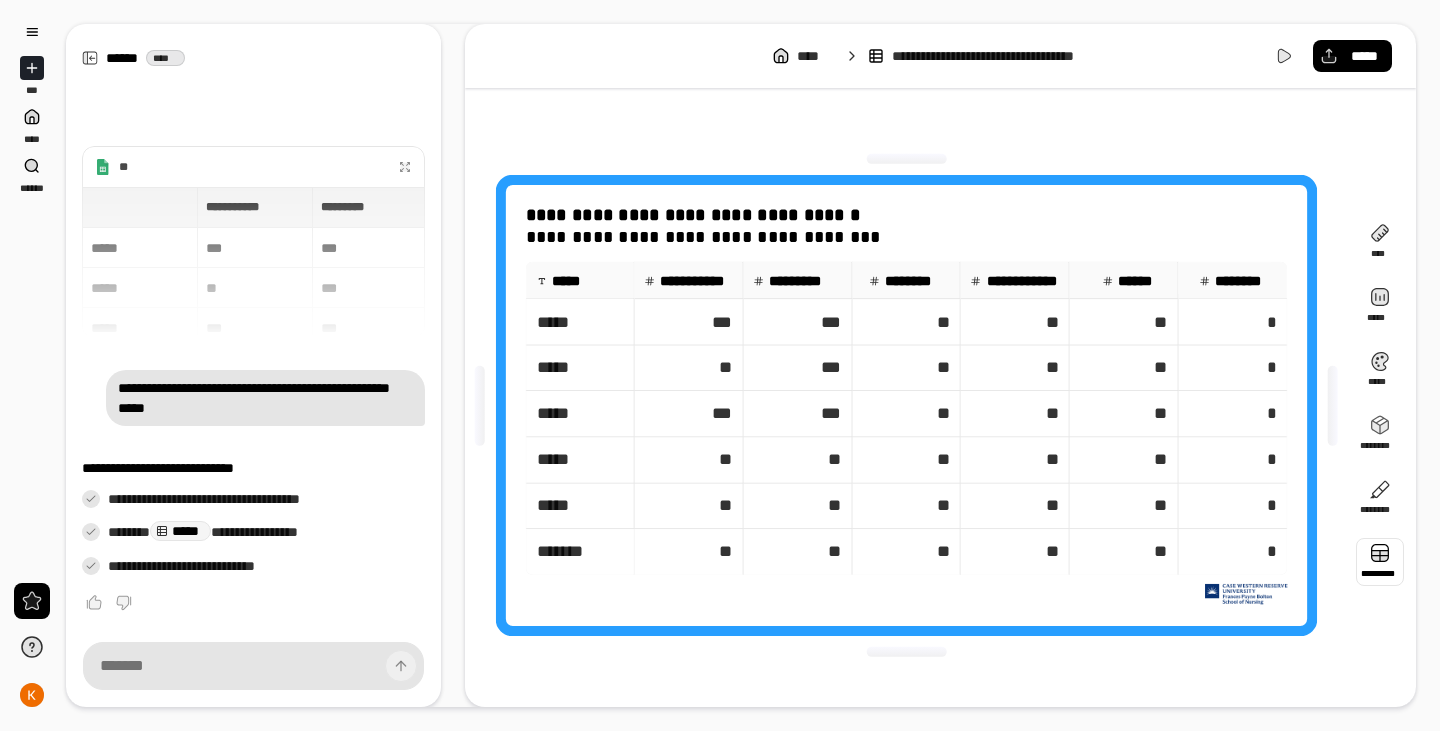 click at bounding box center (1380, 562) 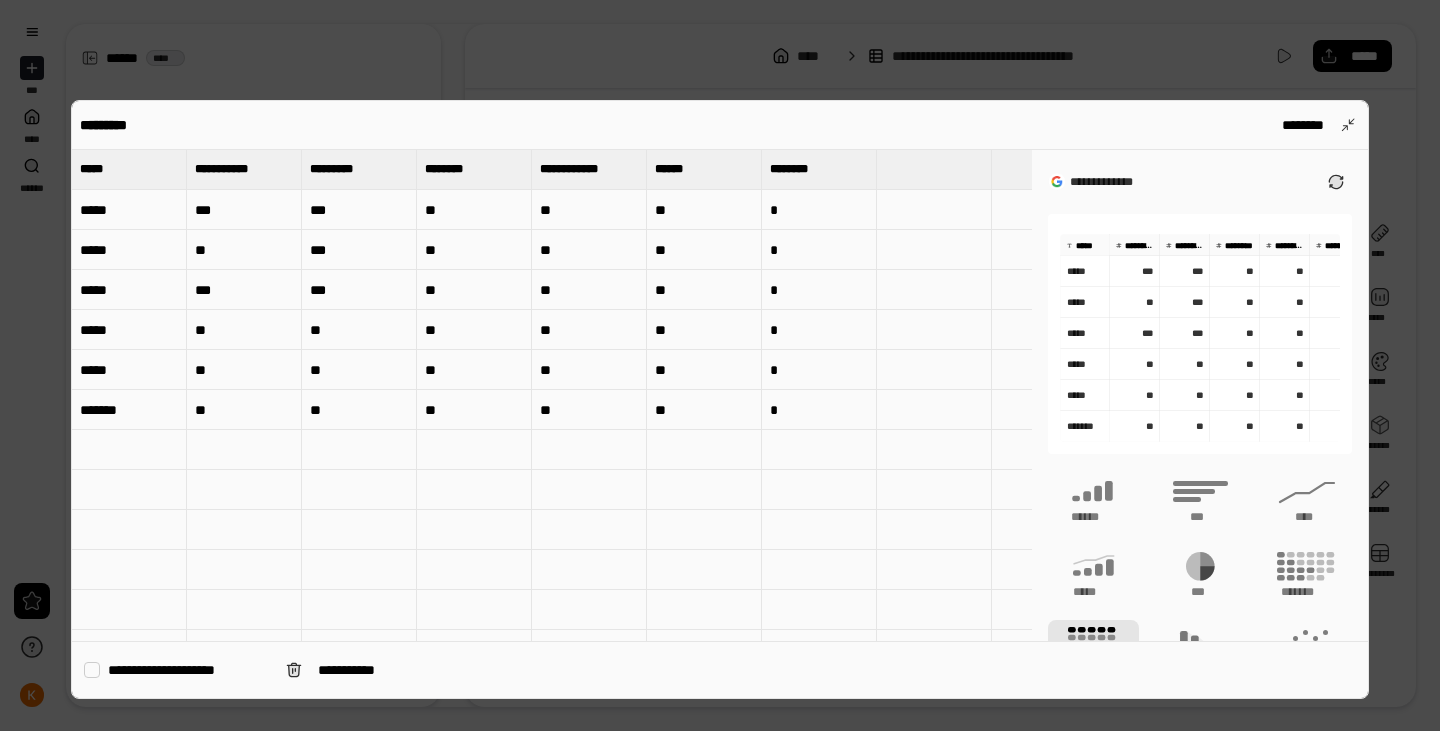 click on "**" at bounding box center [474, 330] 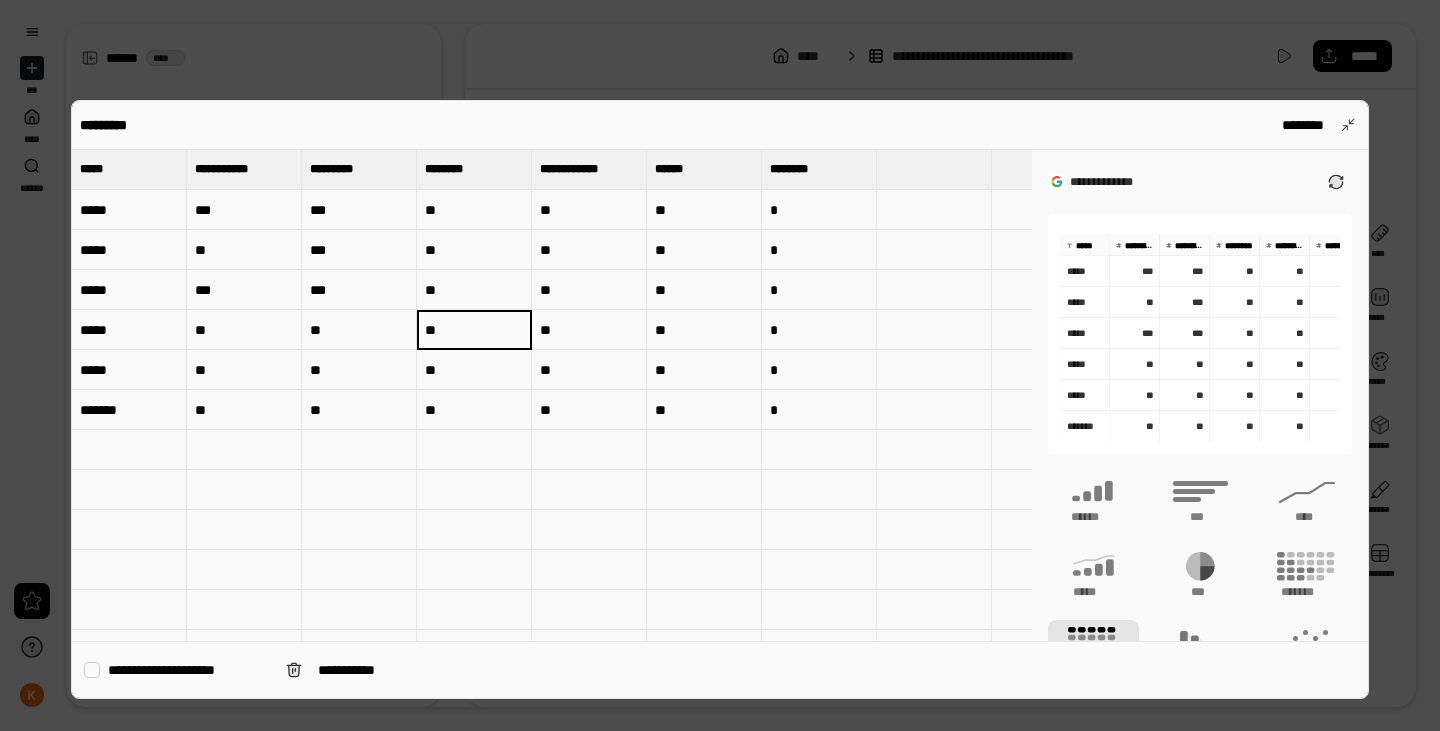 click on "**" at bounding box center (474, 330) 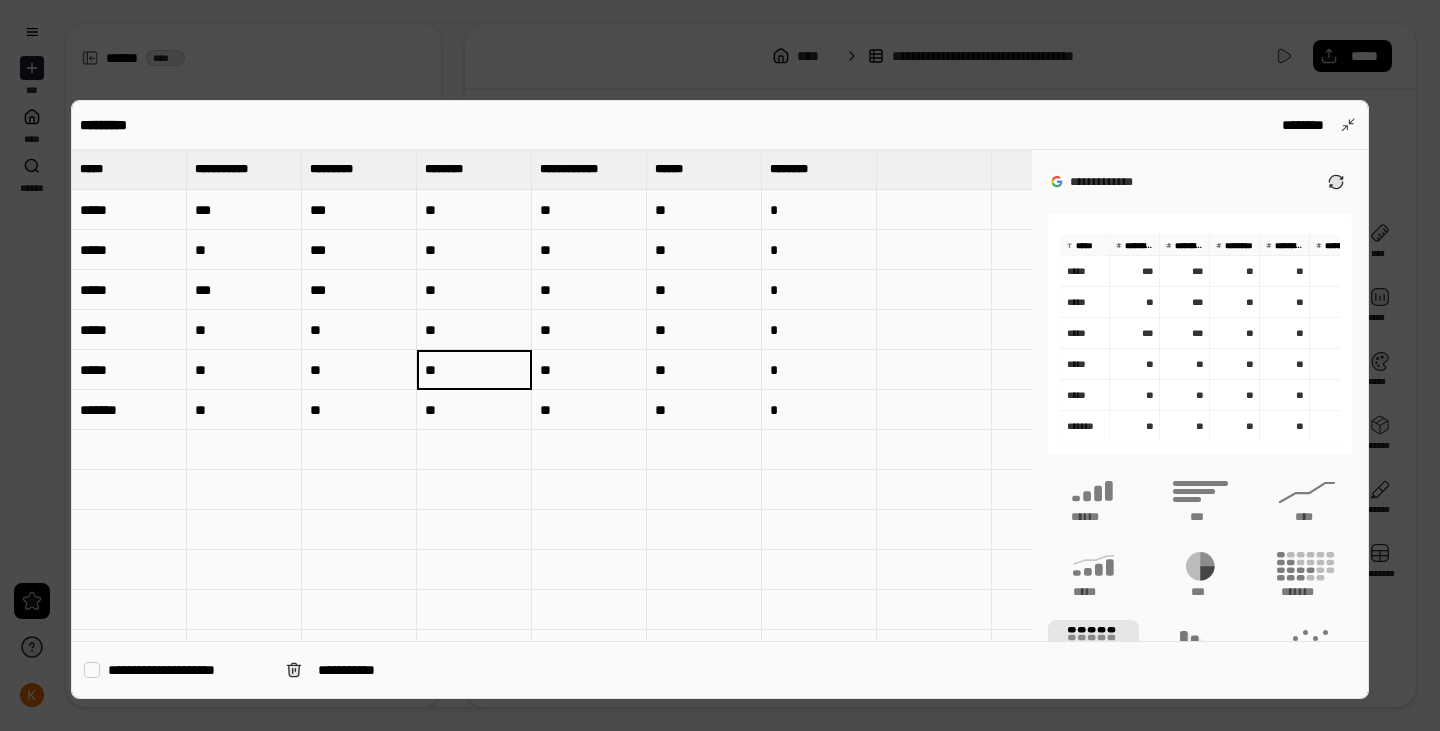click on "**" at bounding box center [474, 370] 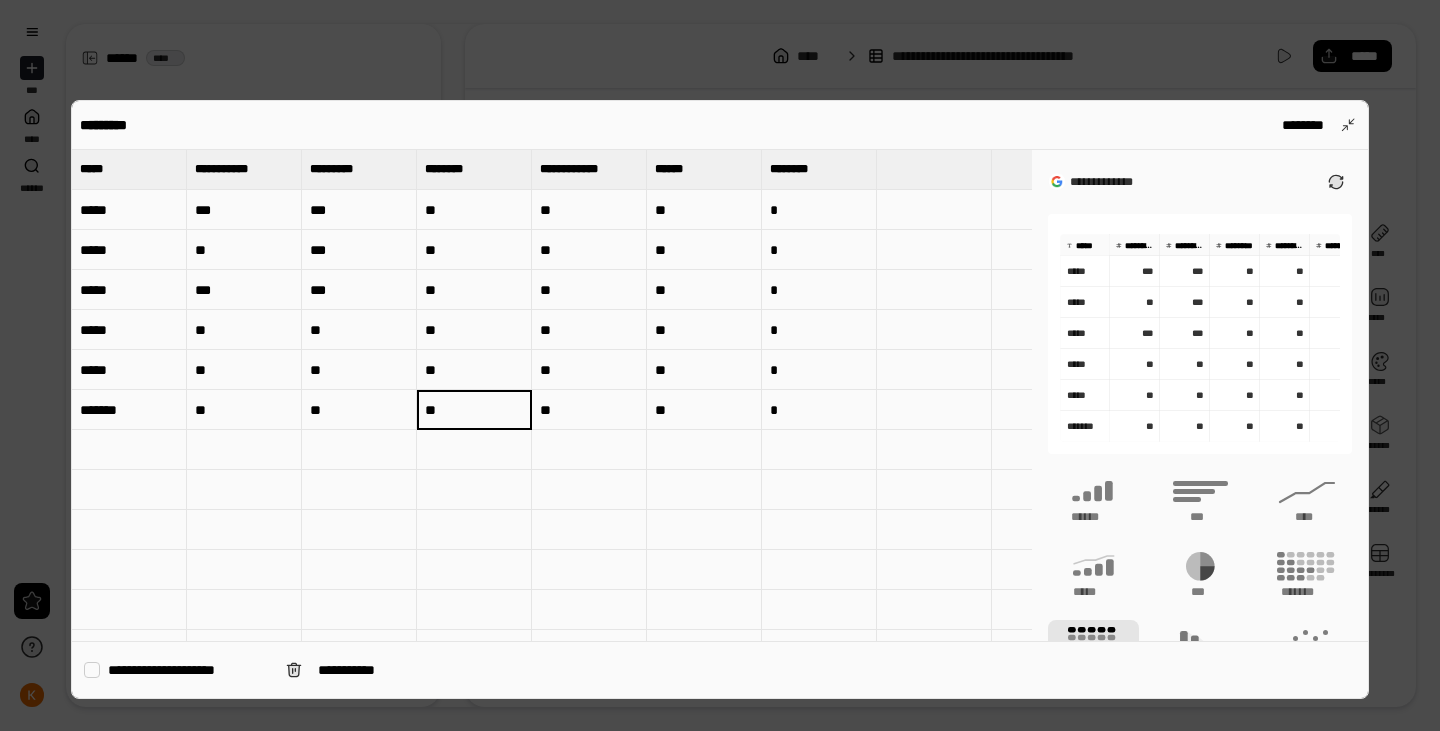 click on "**" at bounding box center [474, 410] 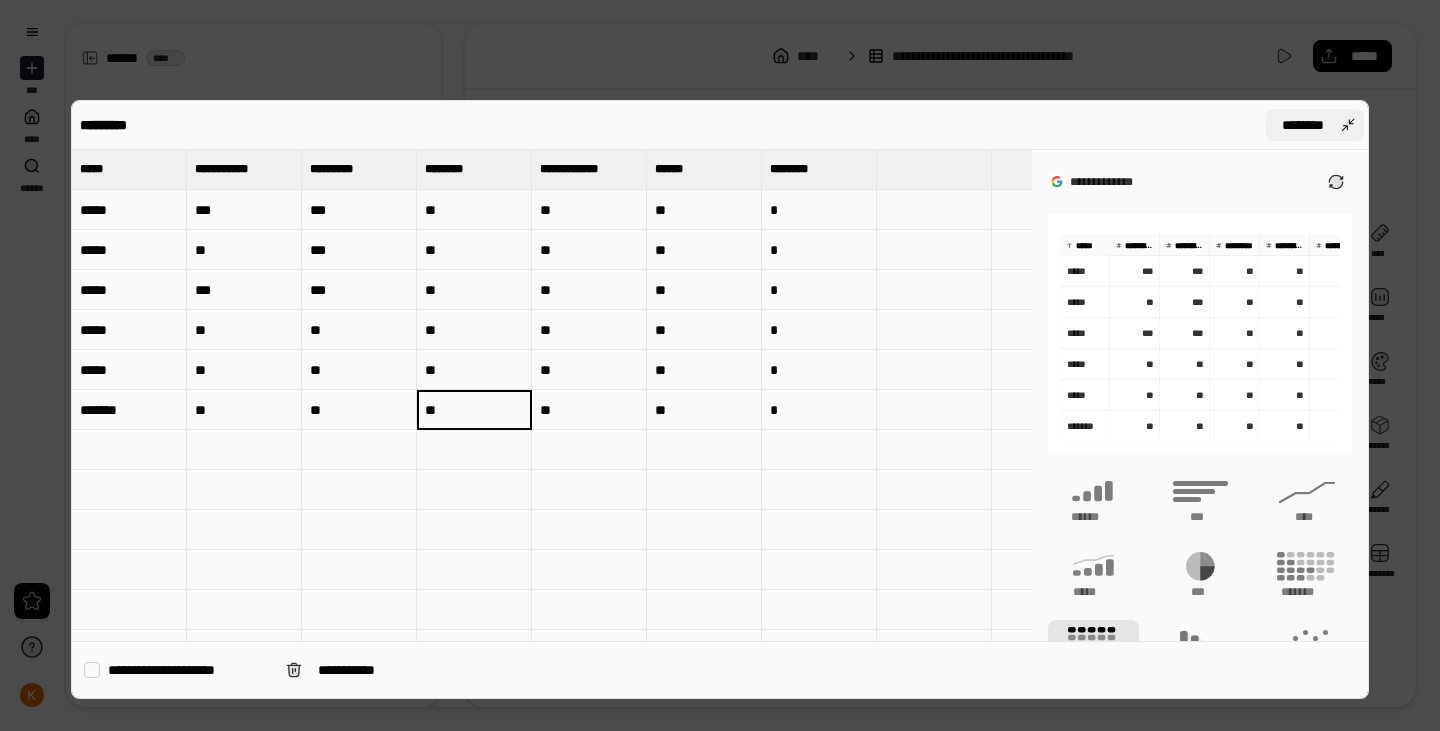 type on "**" 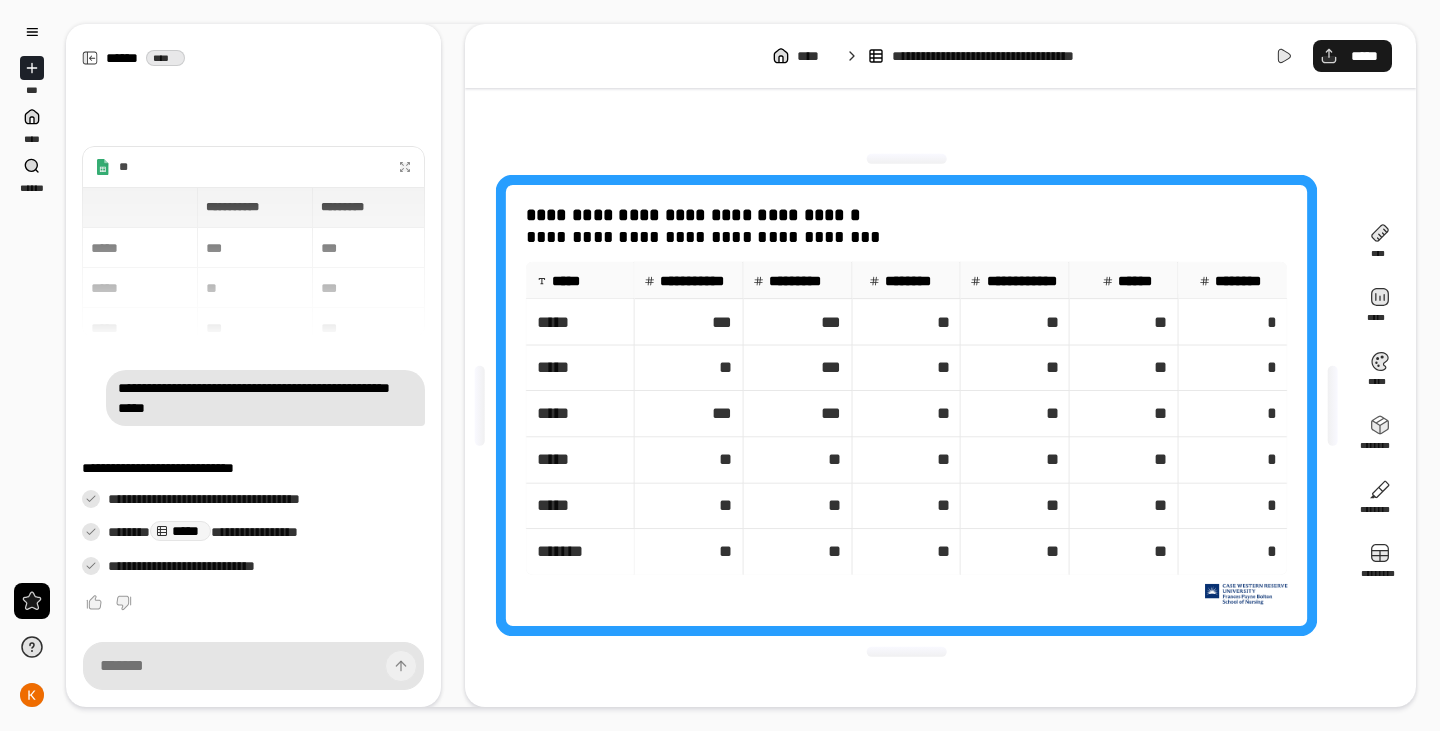 click on "*****" at bounding box center [1364, 56] 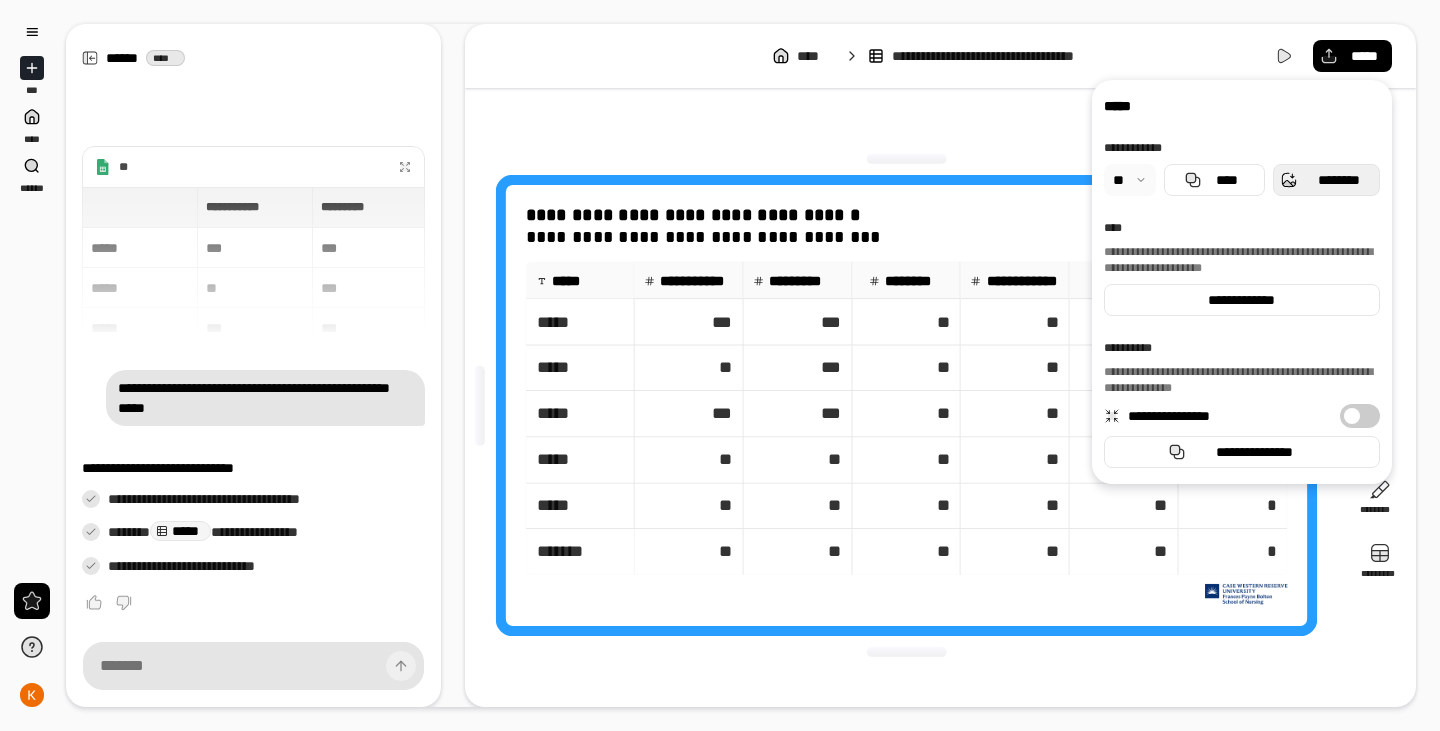 click on "********" at bounding box center [1338, 180] 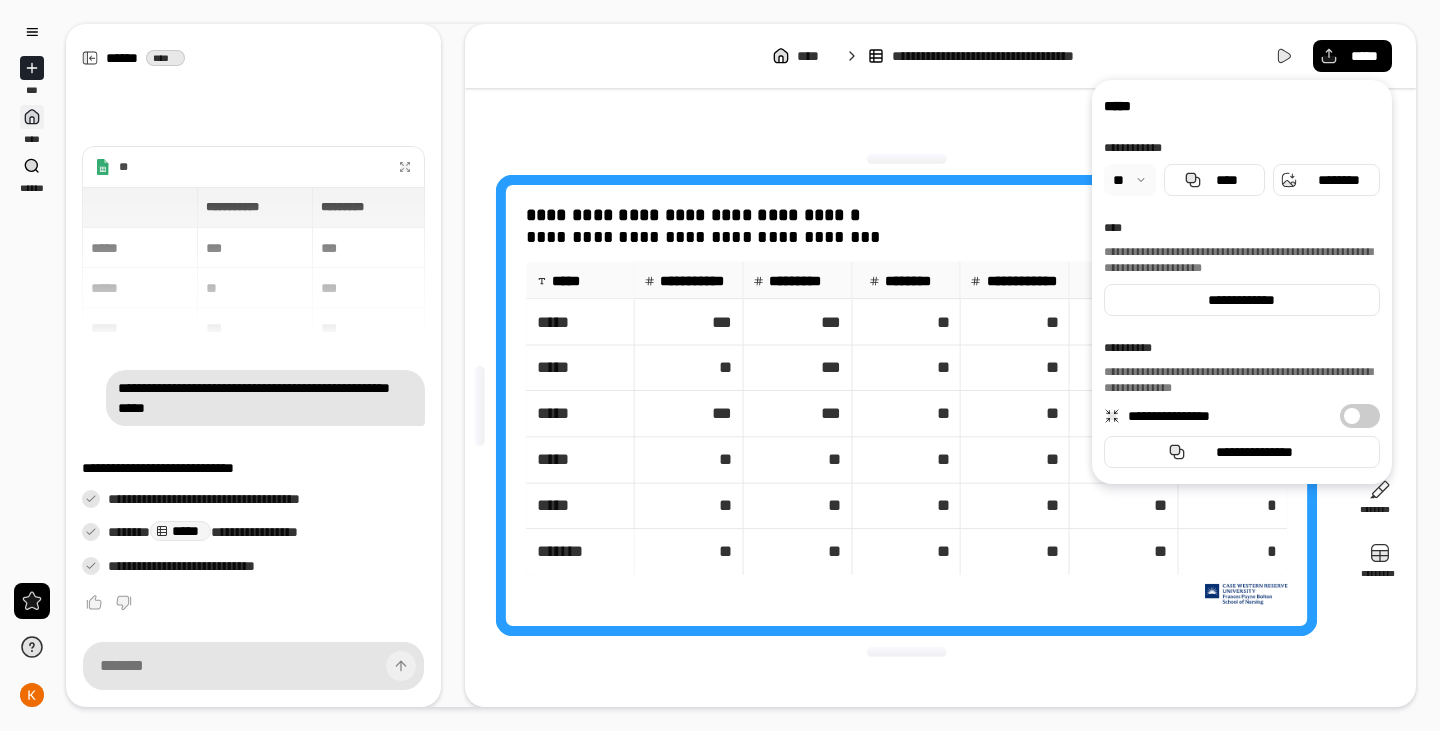 click 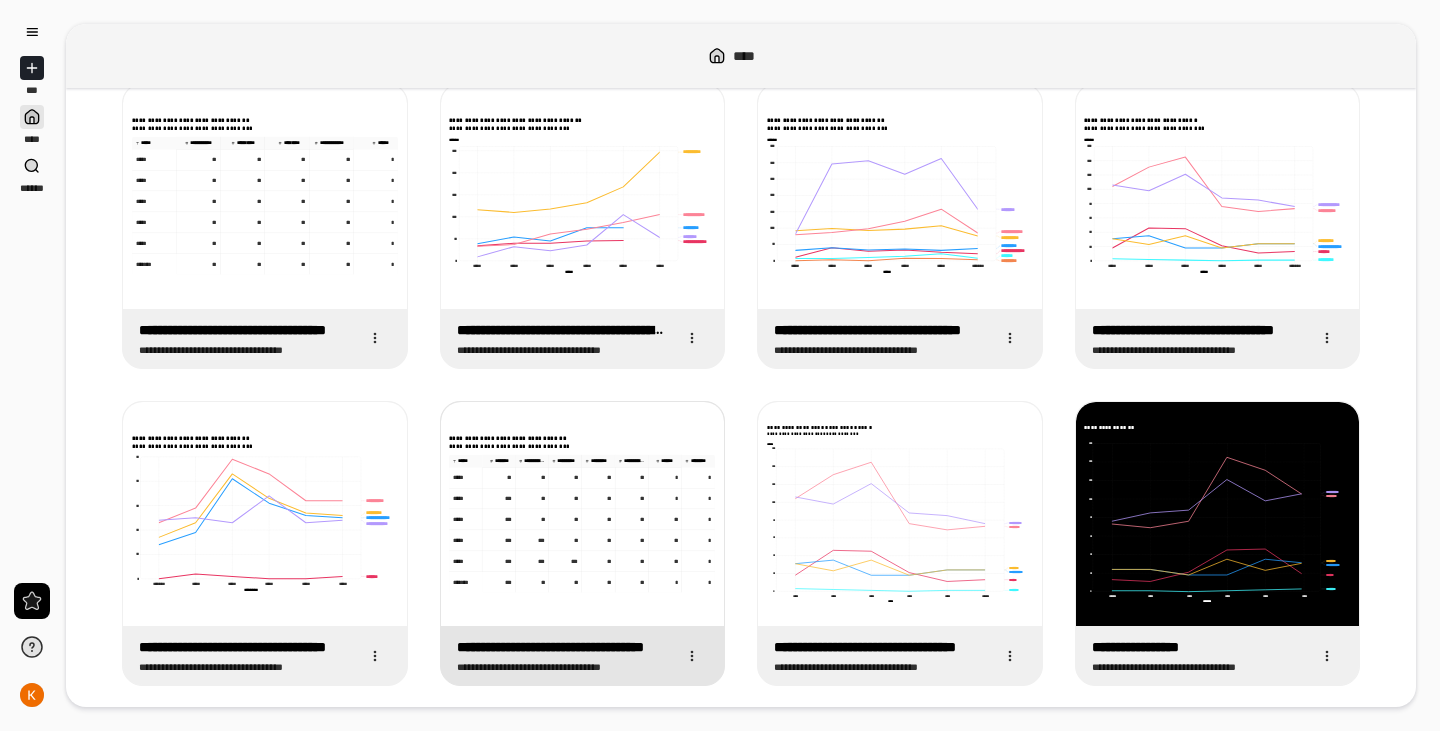 scroll, scrollTop: 732, scrollLeft: 0, axis: vertical 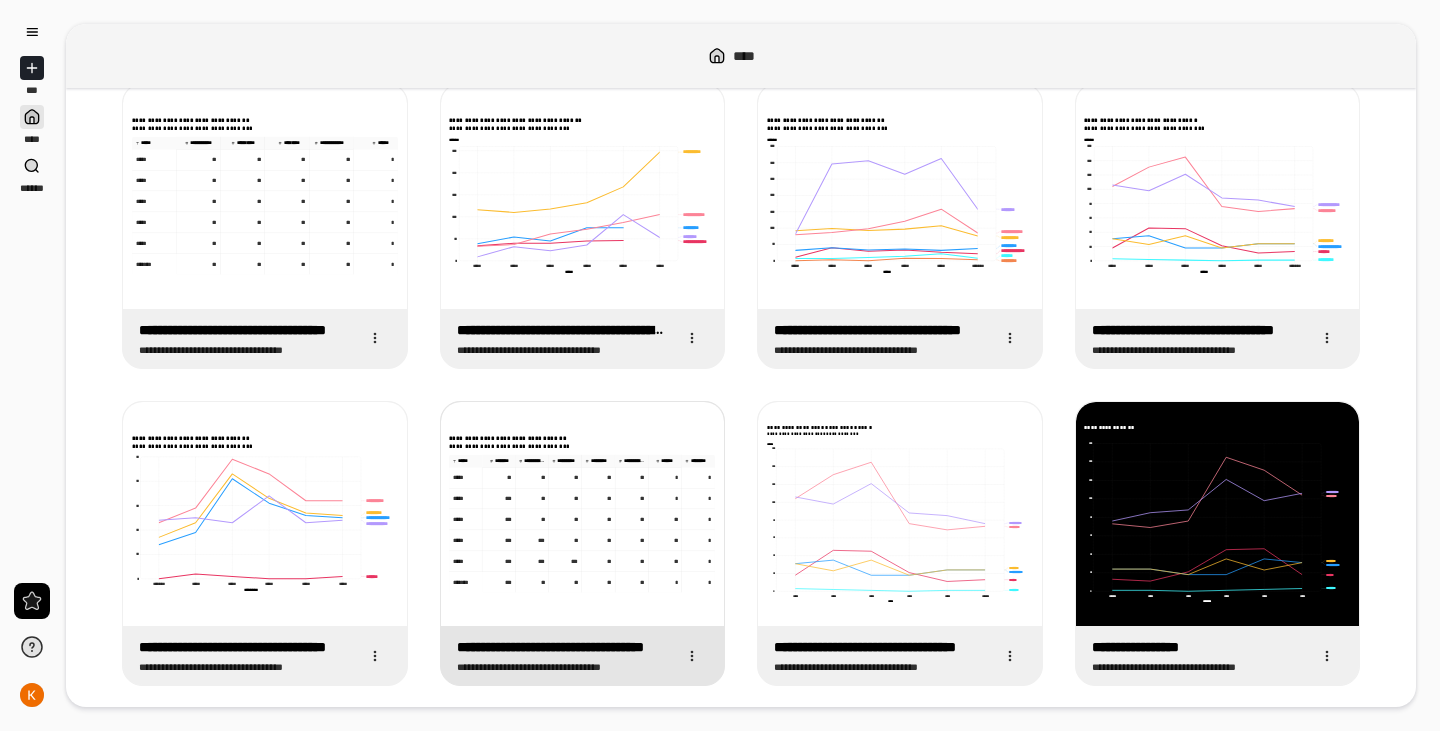 click on "**" at bounding box center [532, 477] 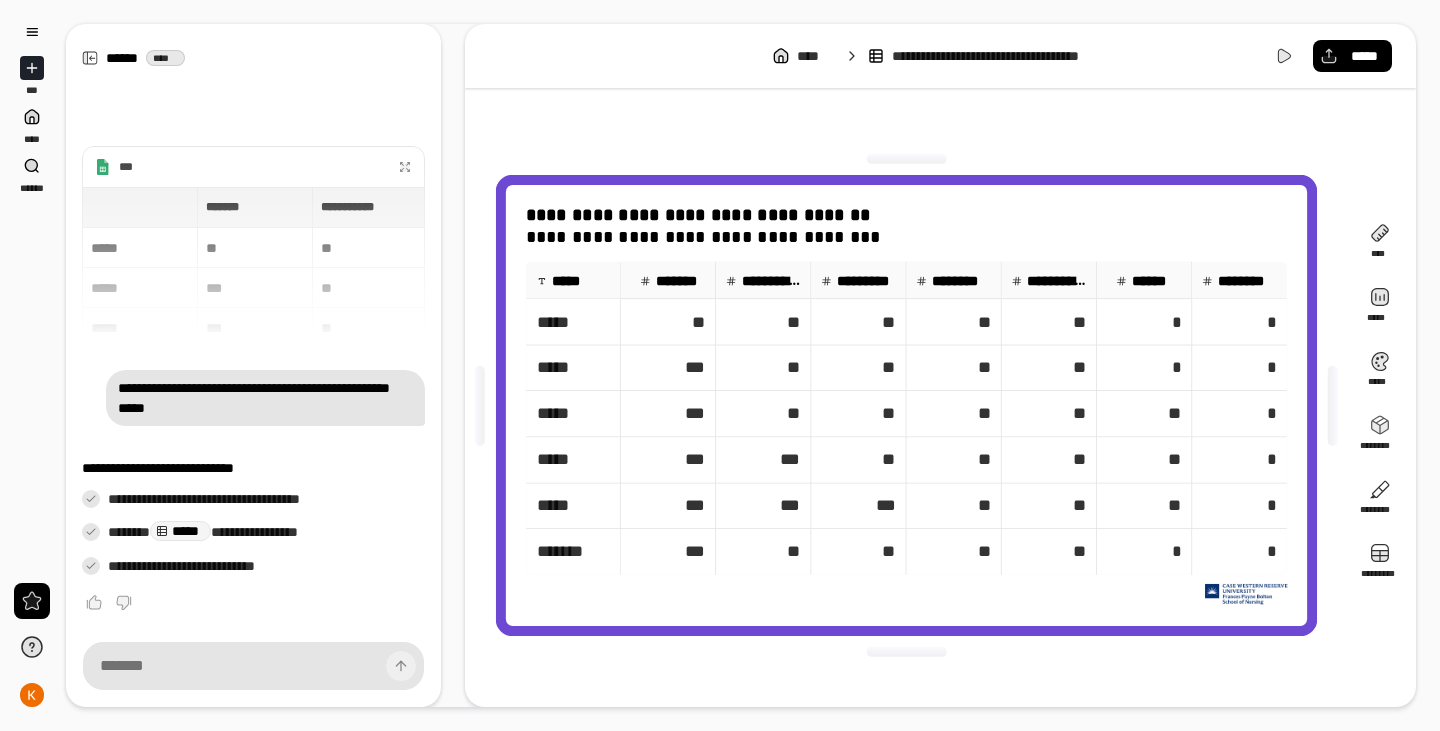 click on "**" at bounding box center (953, 368) 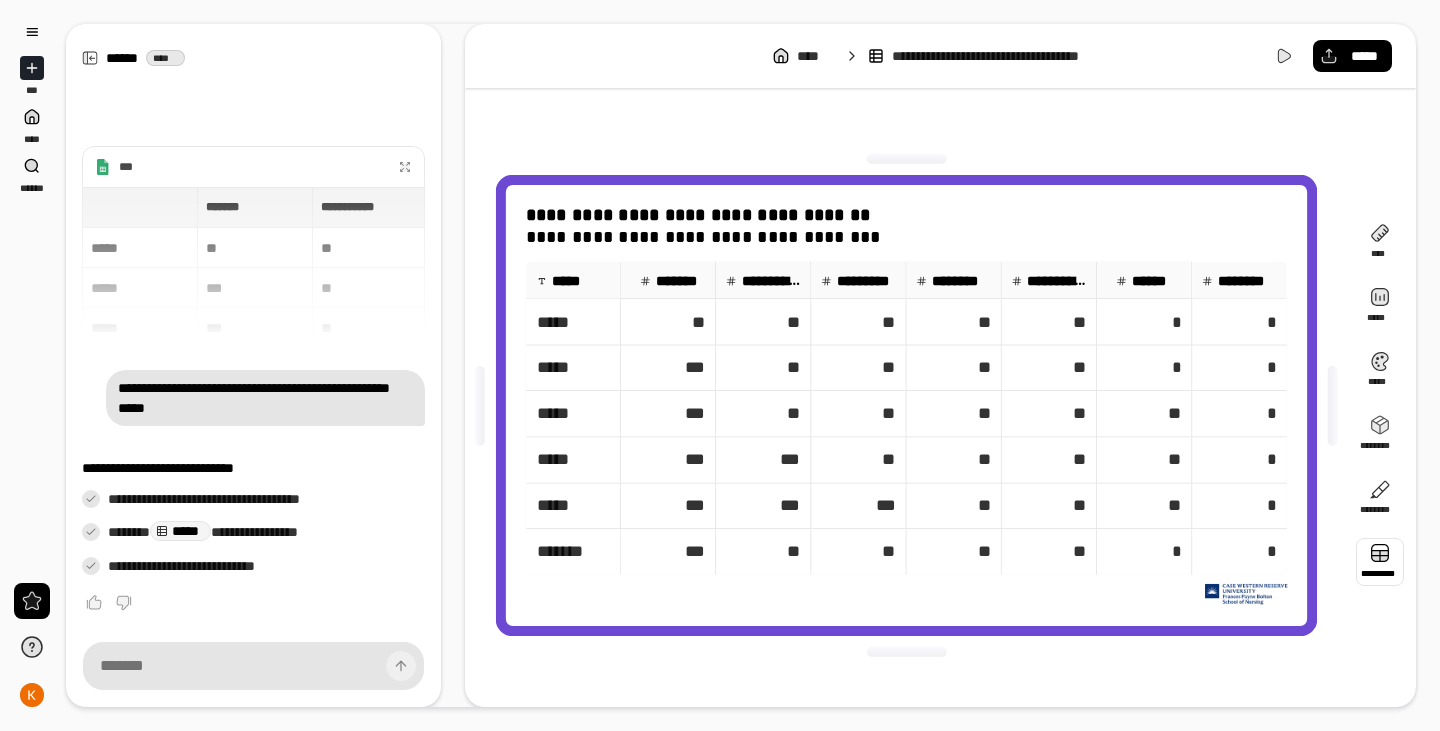 click at bounding box center [1380, 562] 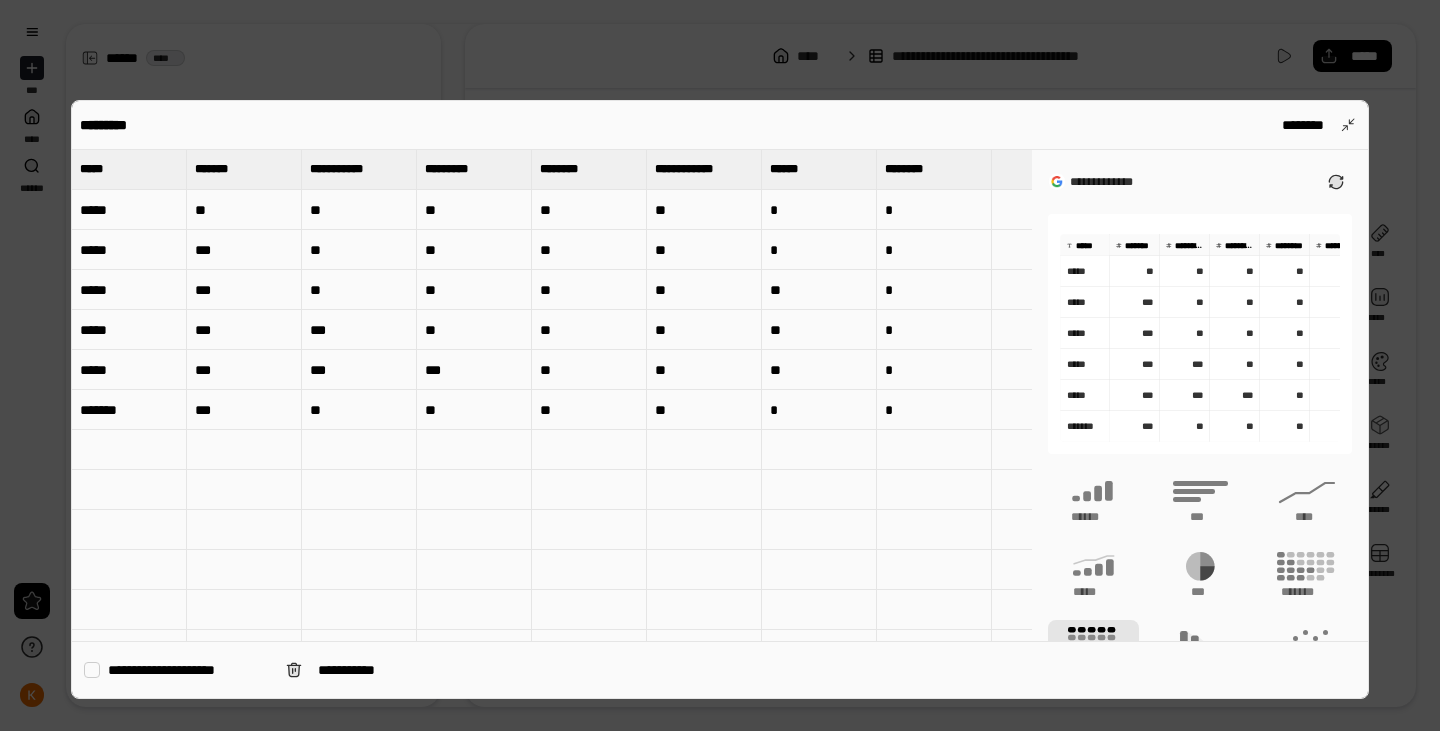 click on "**" at bounding box center [589, 250] 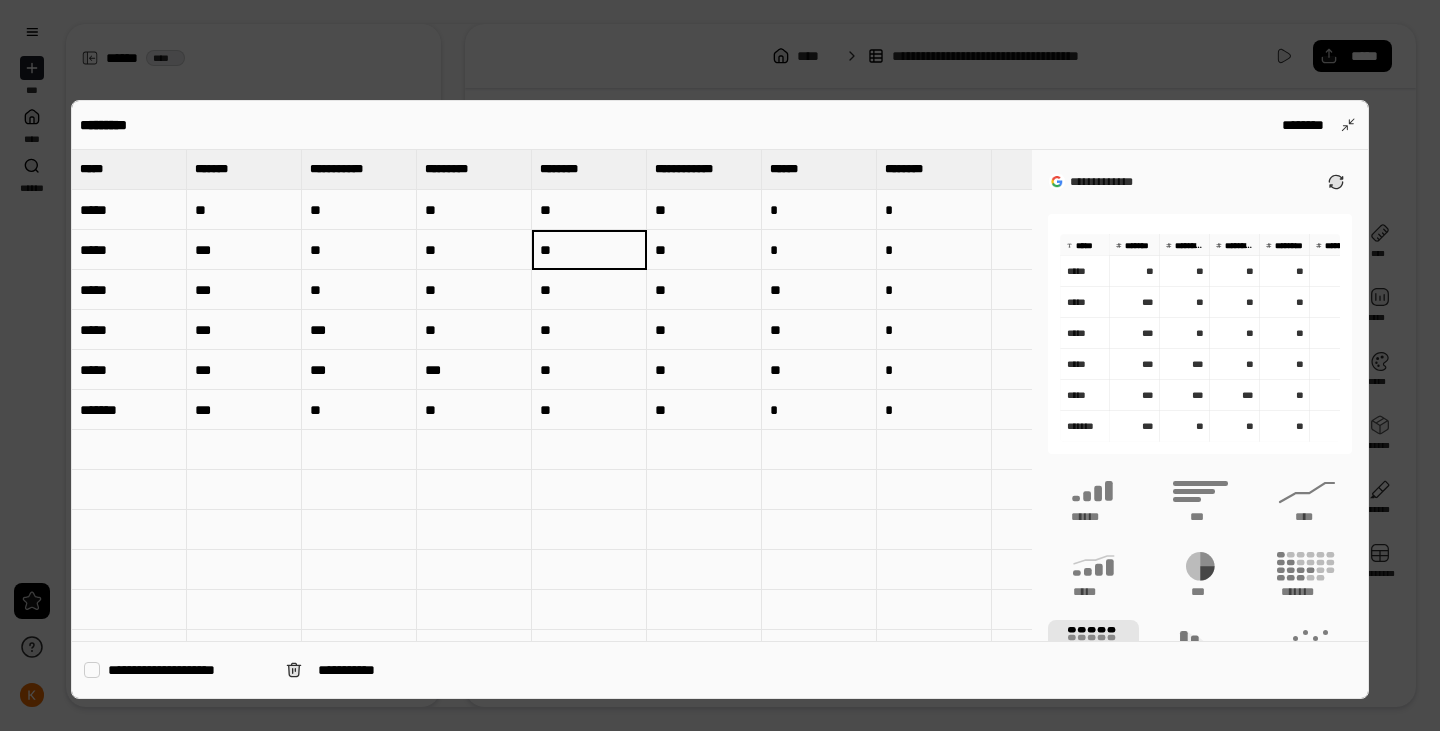 click on "**" at bounding box center (589, 250) 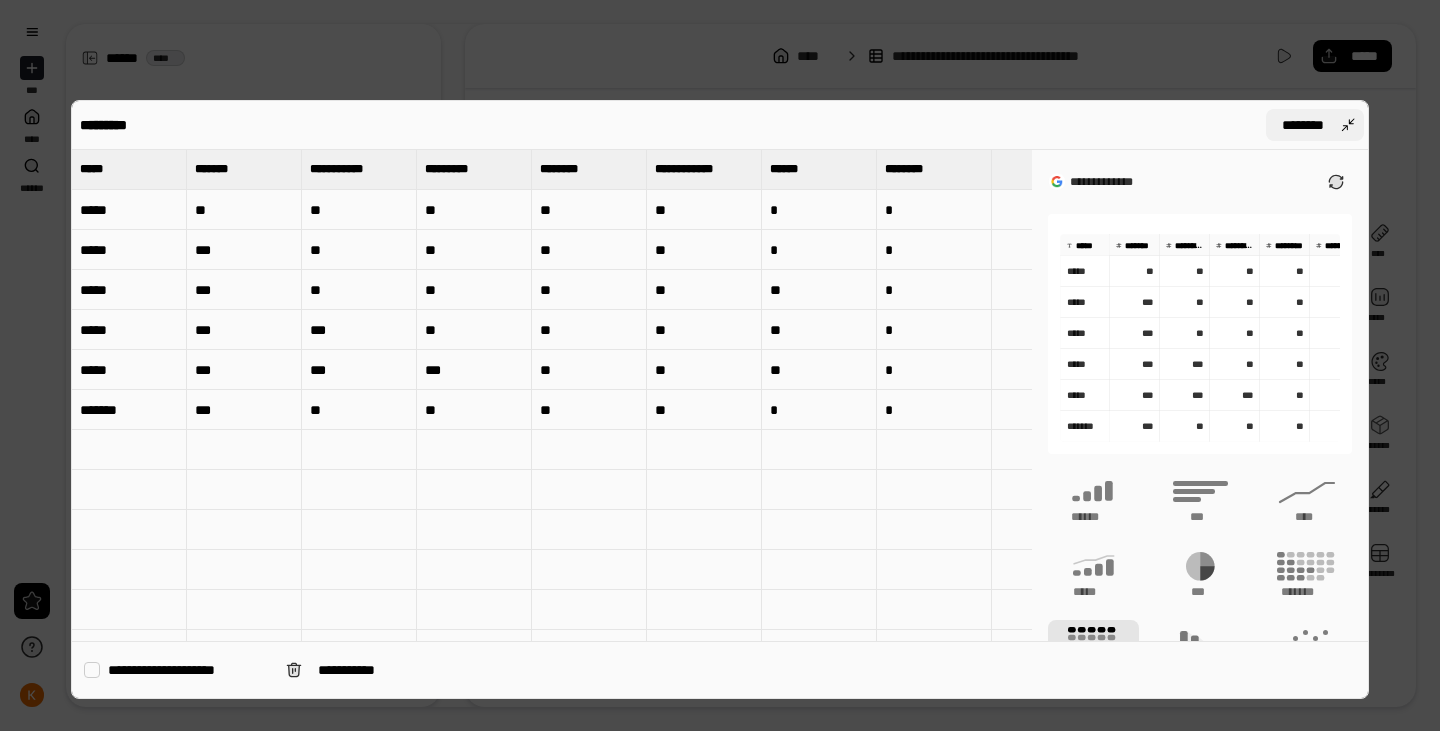 click on "********" at bounding box center (1315, 125) 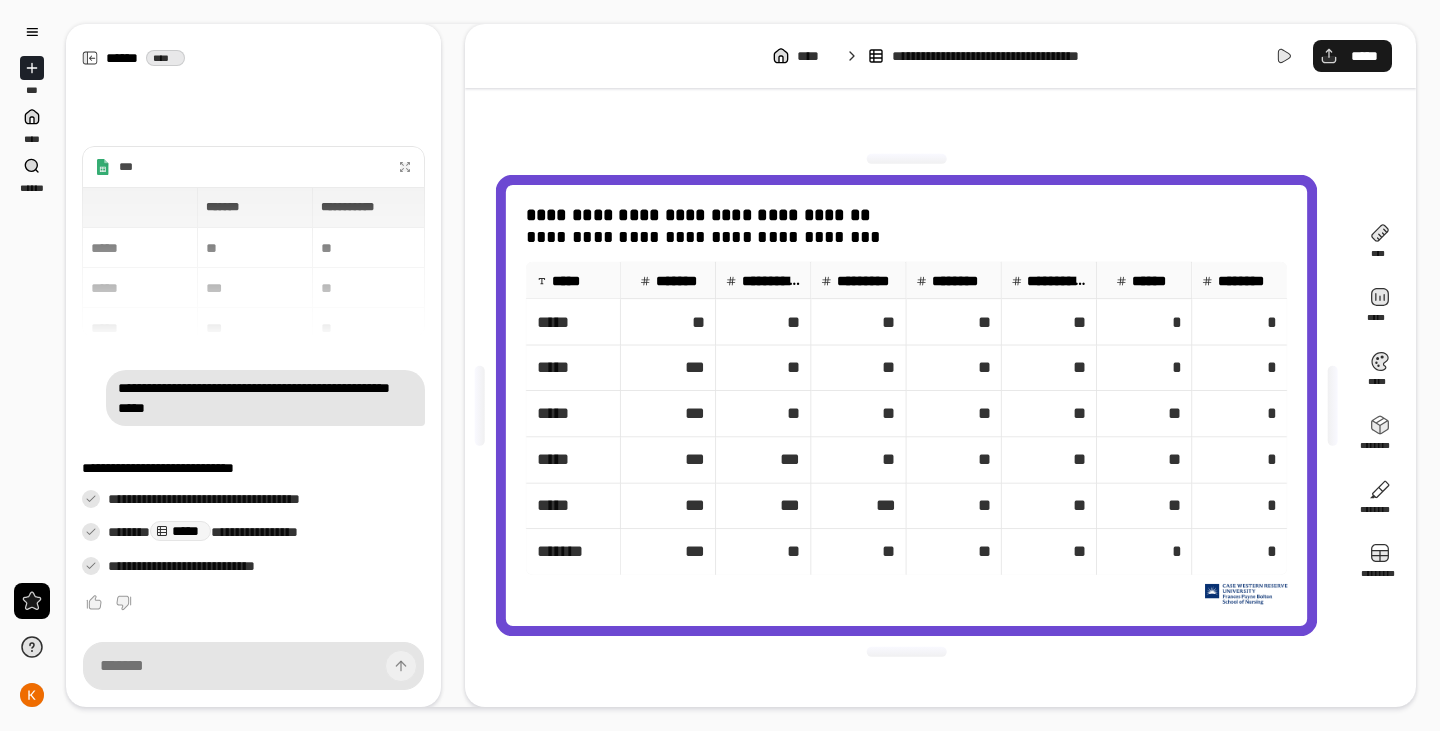 click on "*****" at bounding box center [1352, 56] 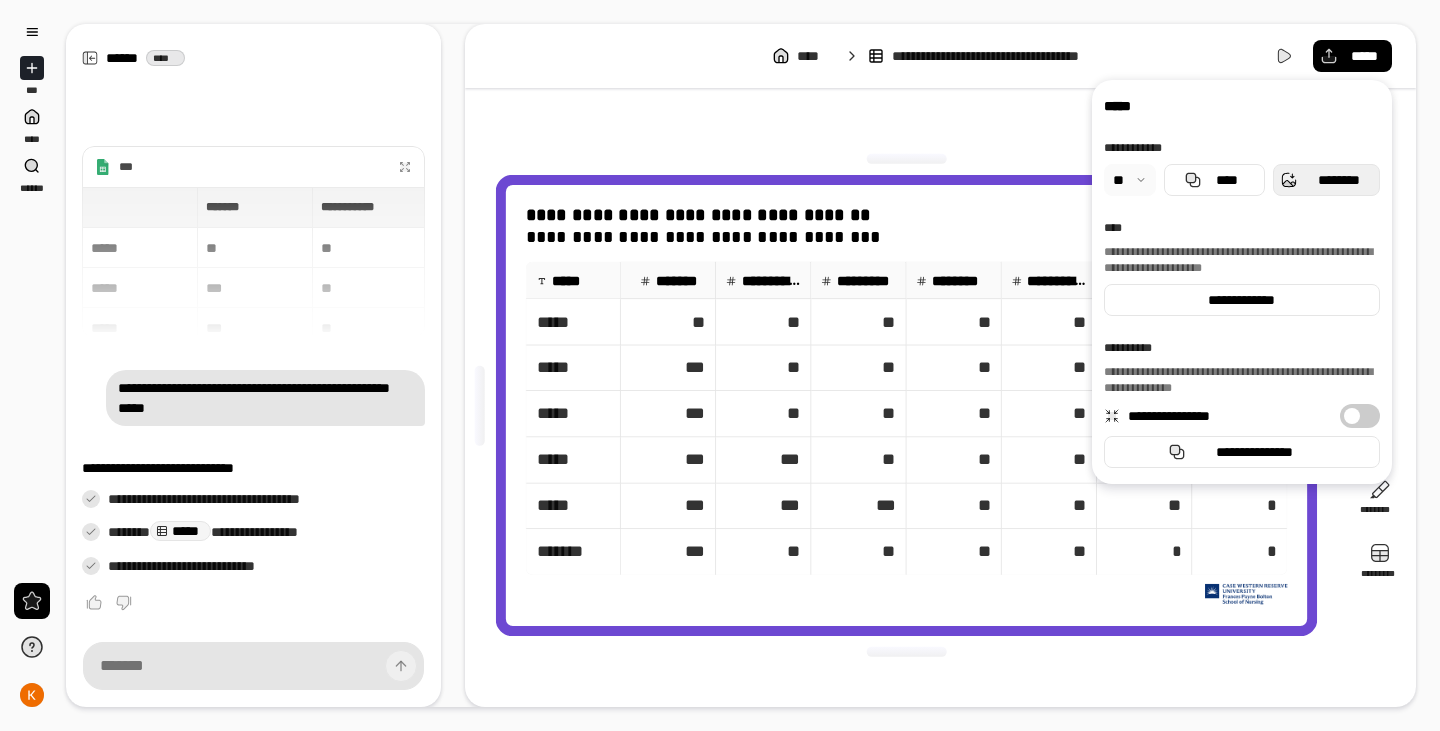 click on "********" at bounding box center [1338, 180] 